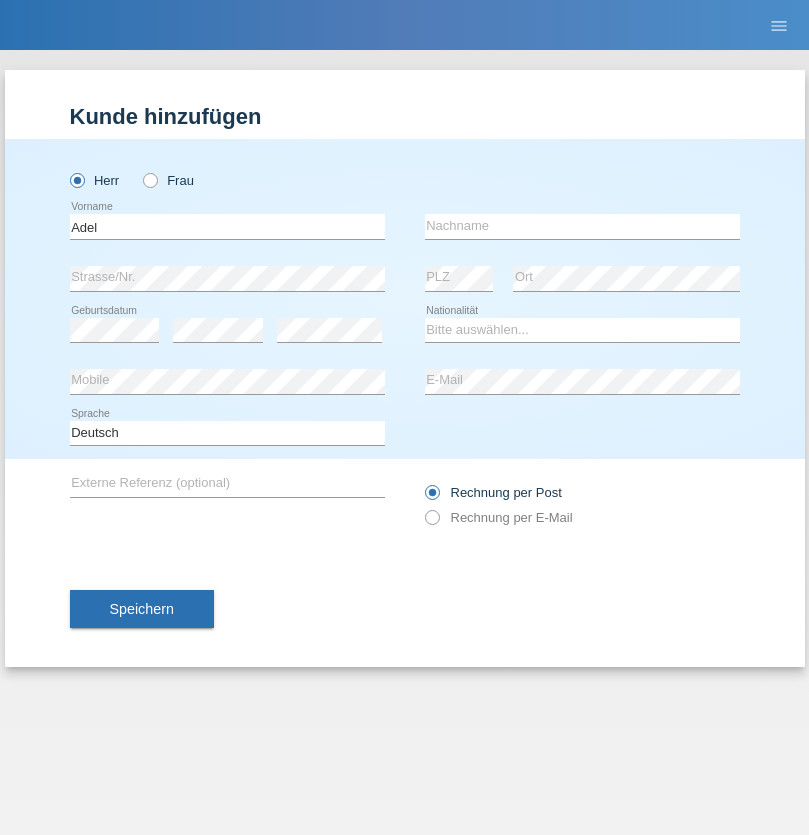 scroll, scrollTop: 0, scrollLeft: 0, axis: both 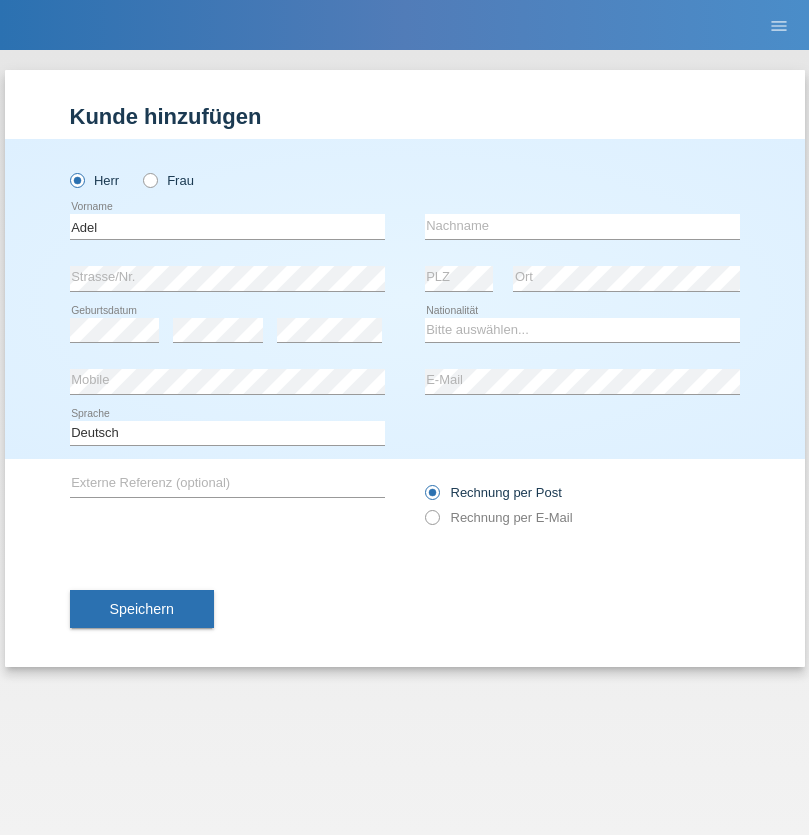 type on "Adel" 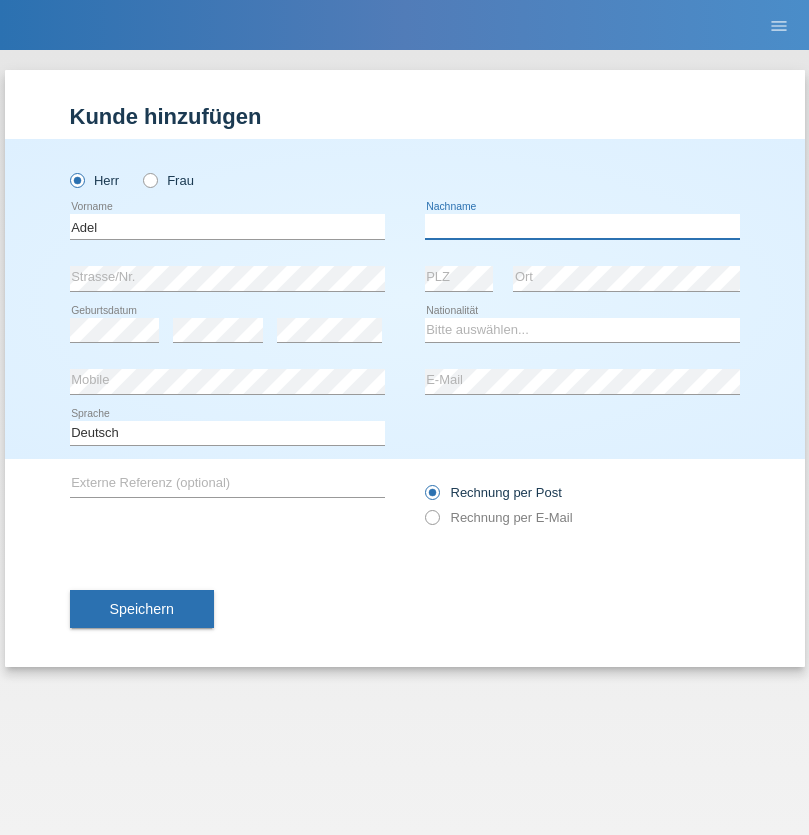 click at bounding box center [582, 226] 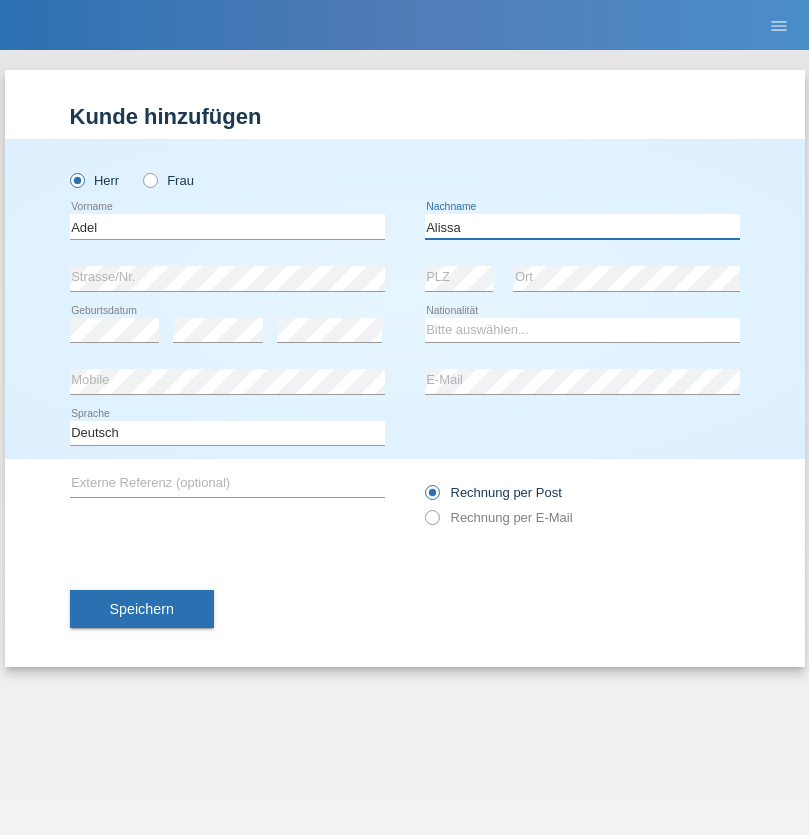 type on "Alissa" 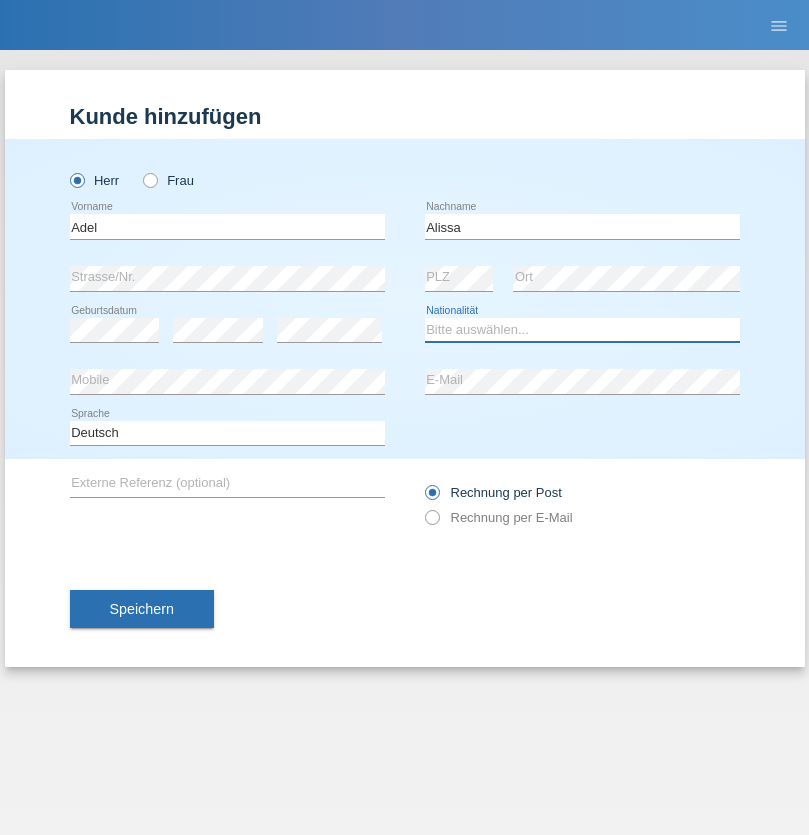 select on "SY" 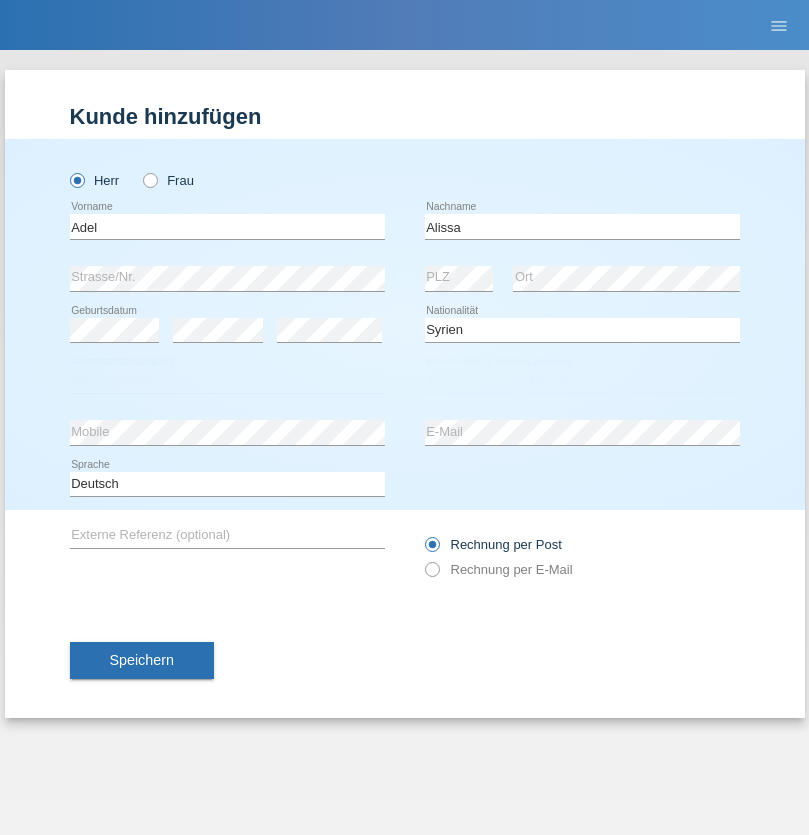 select on "C" 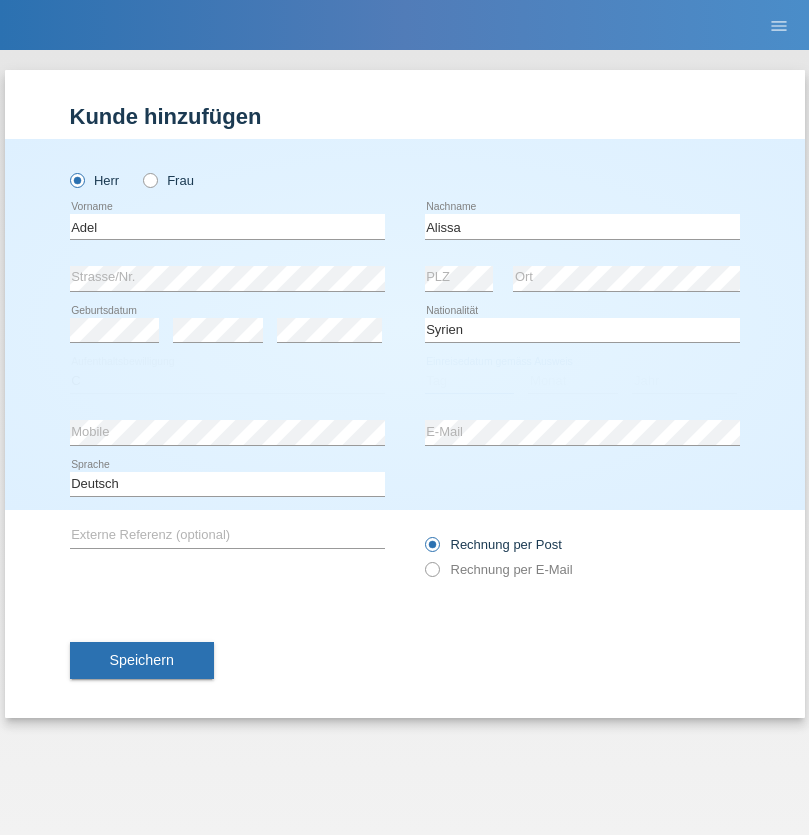 select on "20" 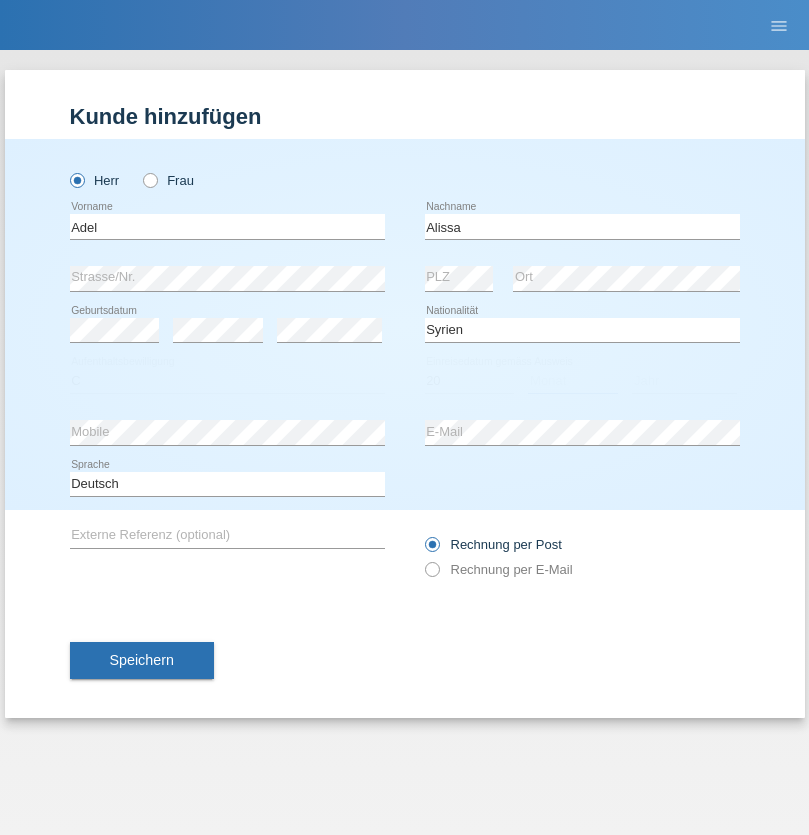 select on "09" 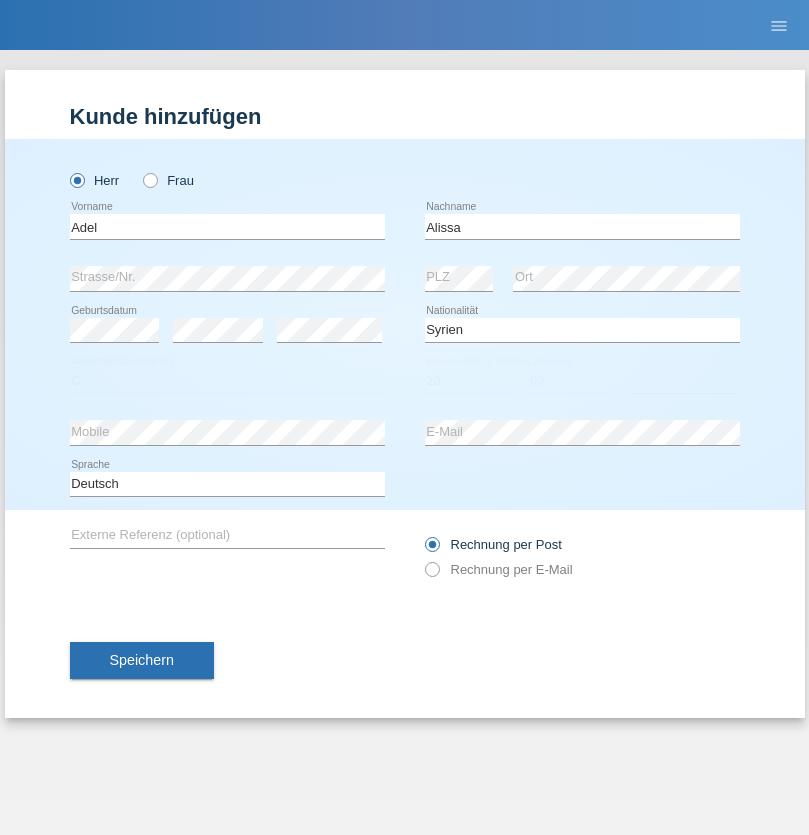 select on "2018" 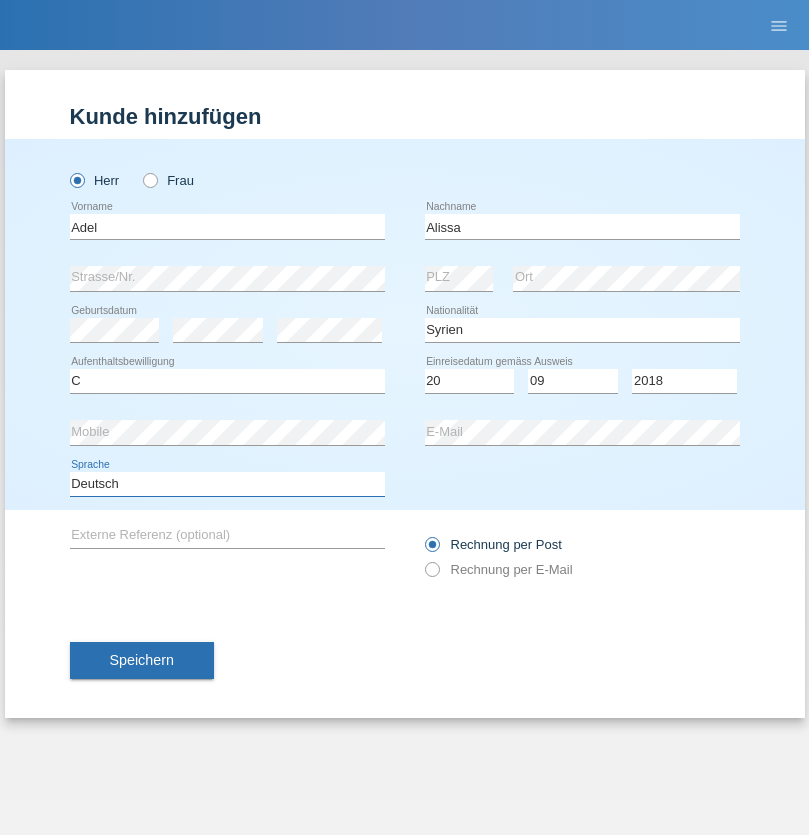 select on "en" 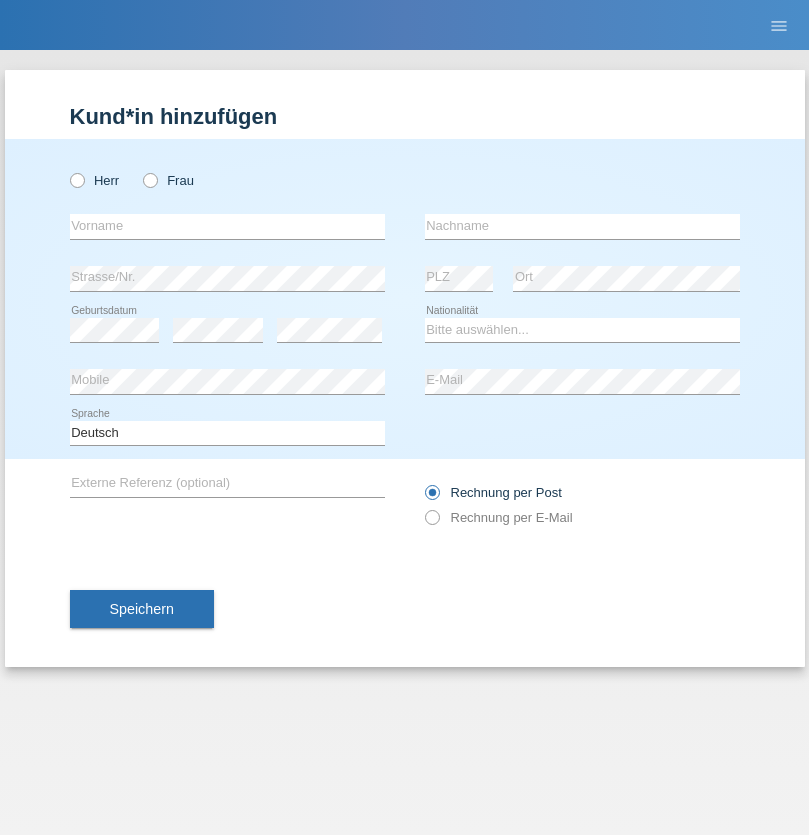 scroll, scrollTop: 0, scrollLeft: 0, axis: both 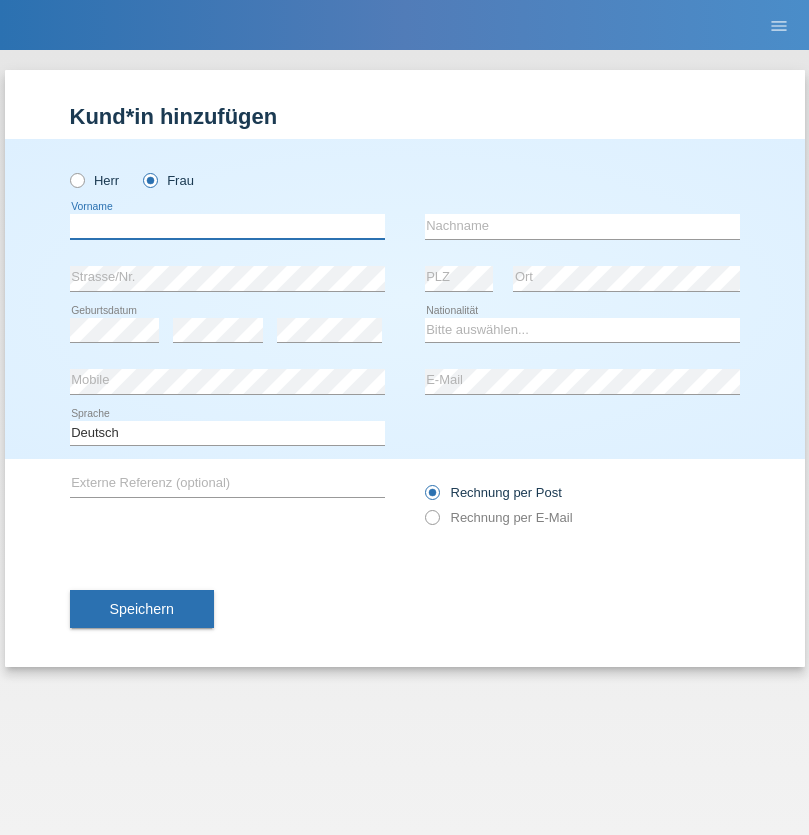 click at bounding box center (227, 226) 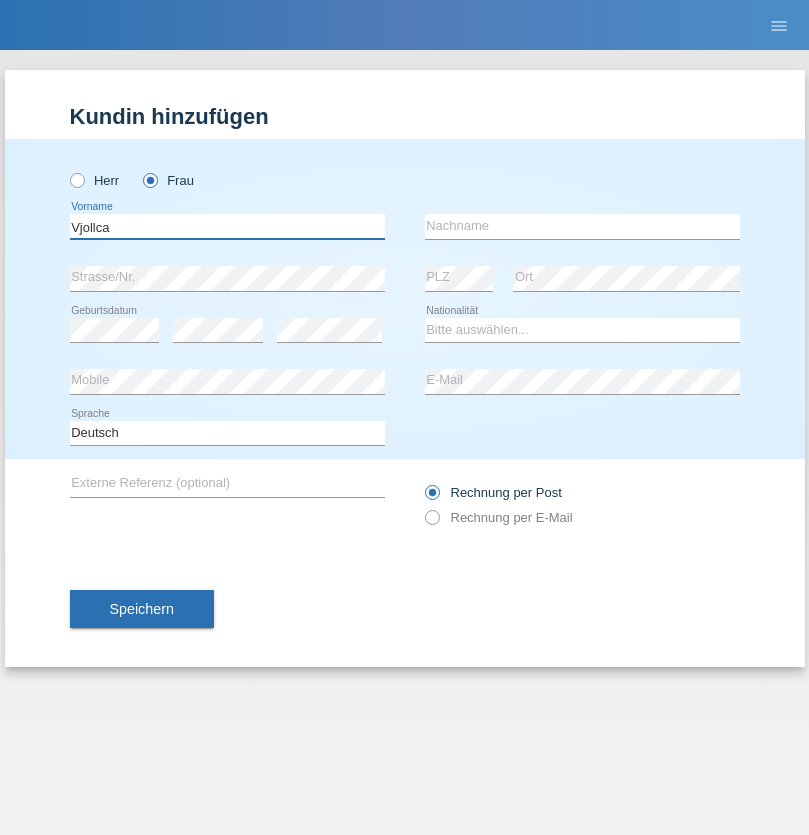 type on "Vjollca" 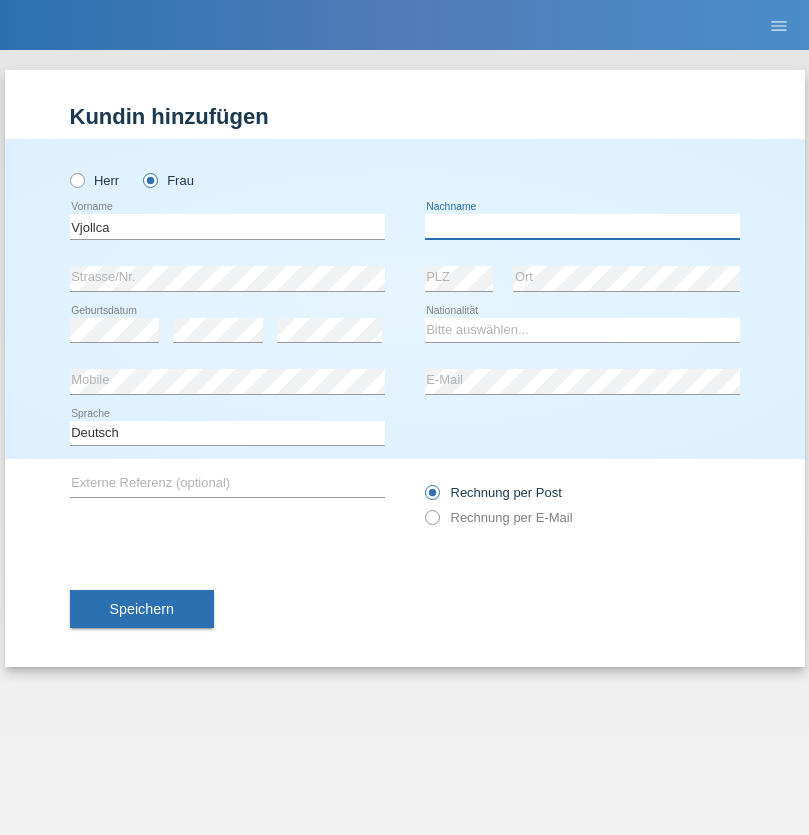 click at bounding box center (582, 226) 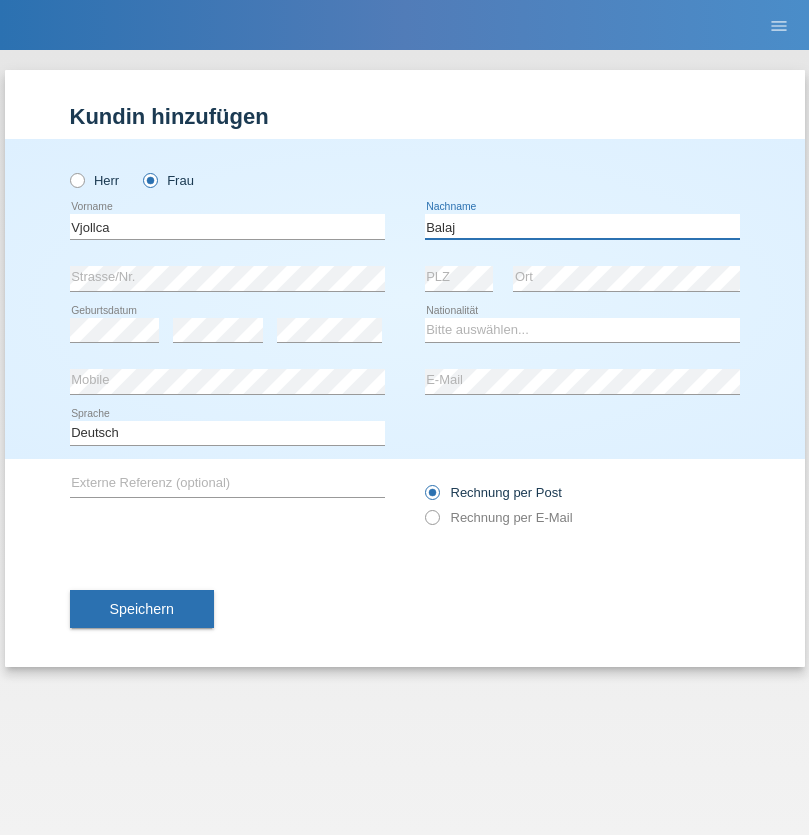 type on "Balaj" 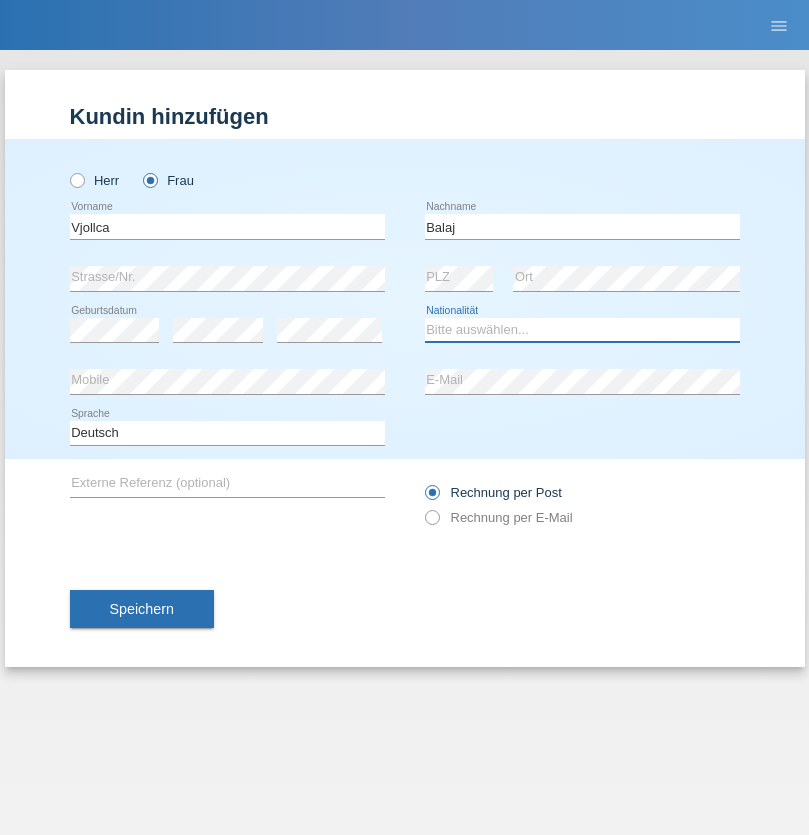 select on "XK" 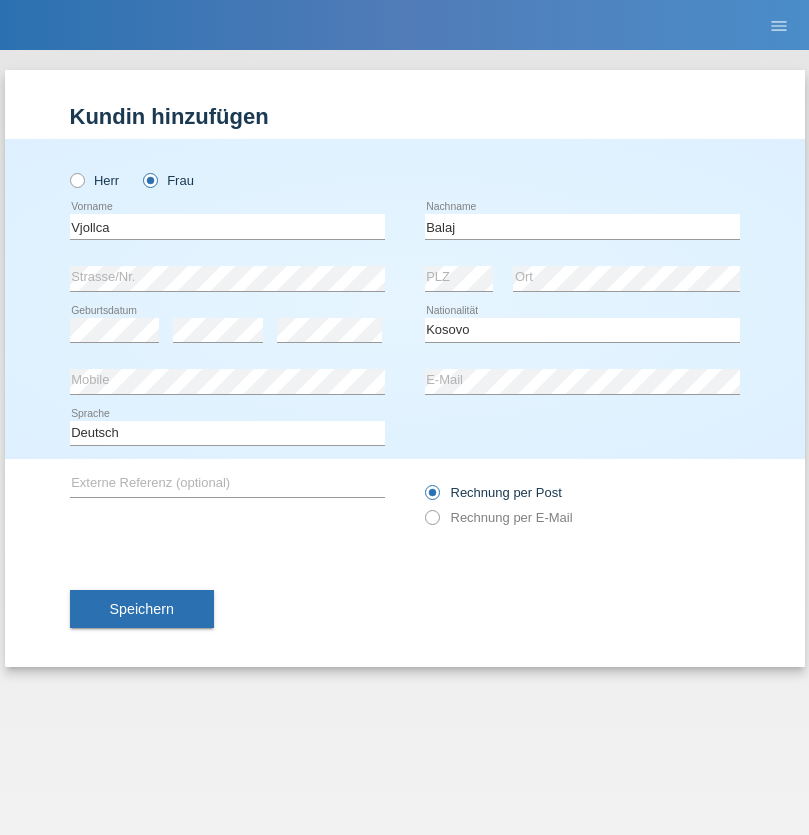 select on "C" 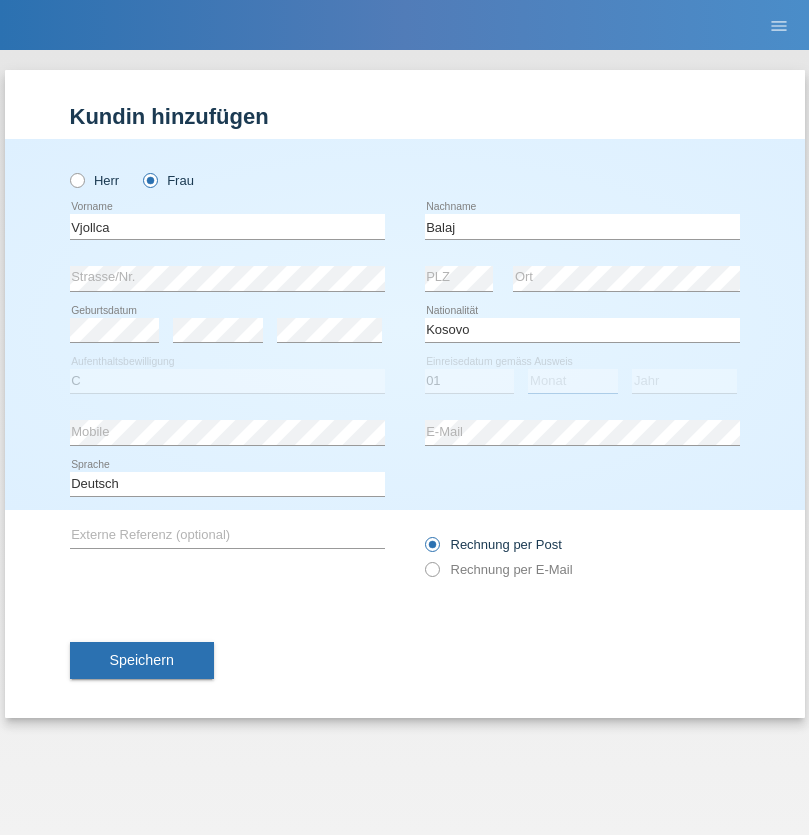 select on "08" 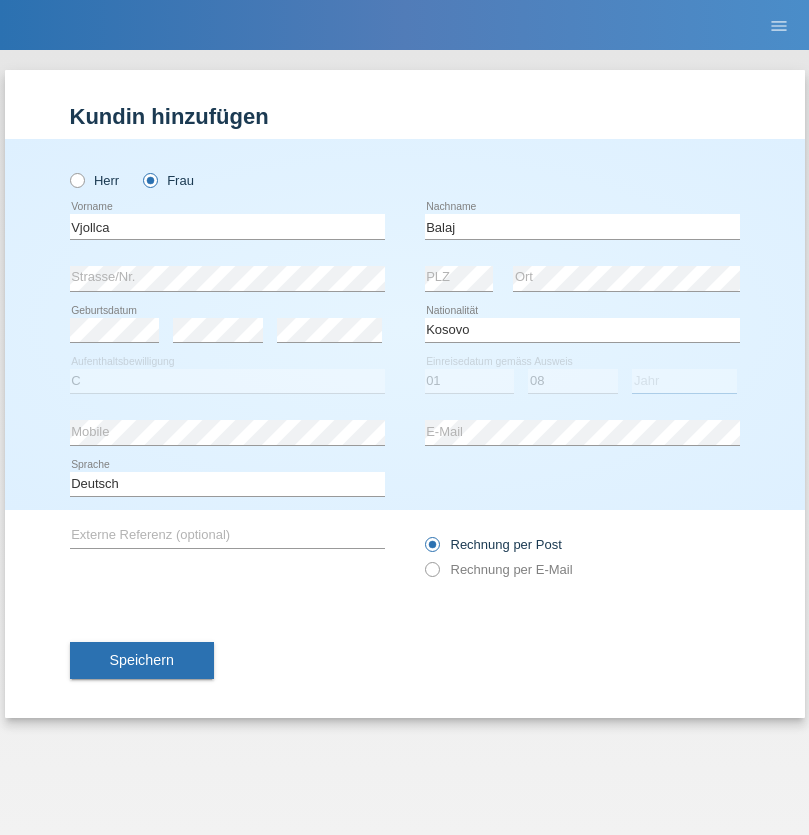 select on "2021" 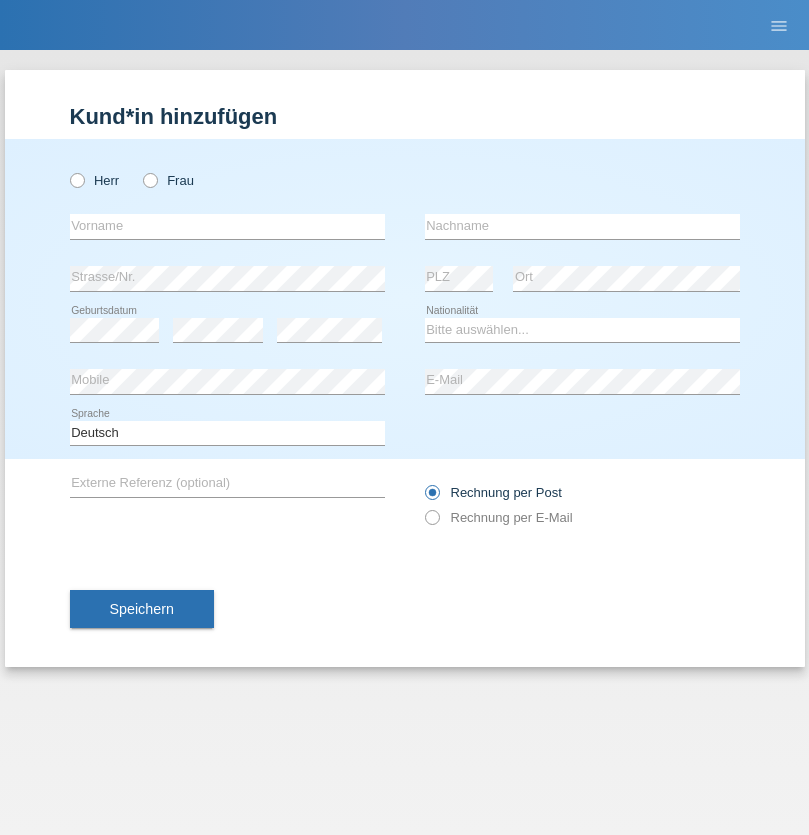 scroll, scrollTop: 0, scrollLeft: 0, axis: both 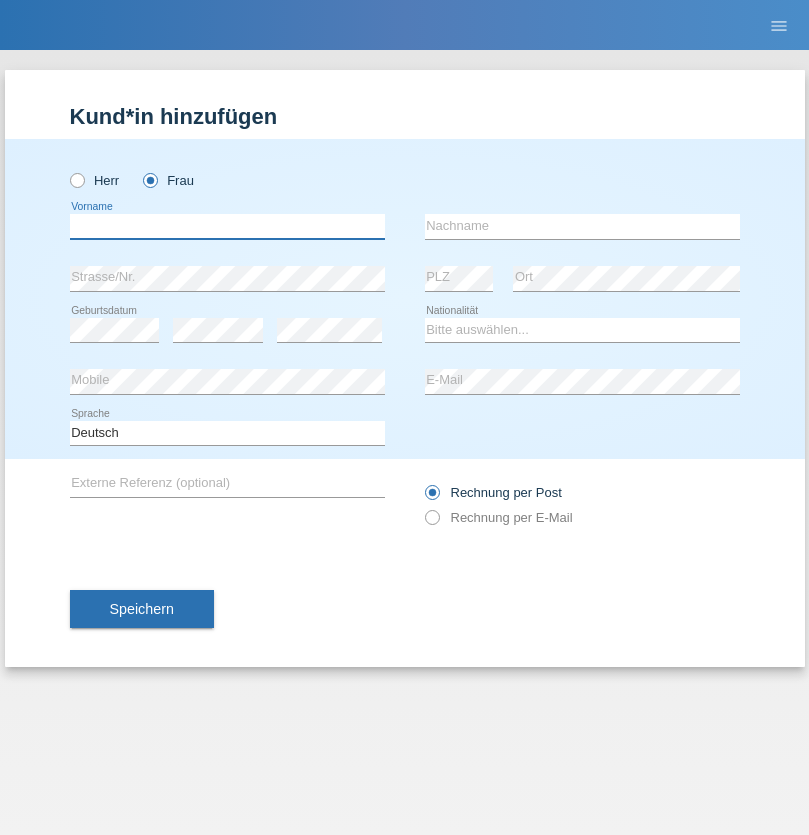 click at bounding box center [227, 226] 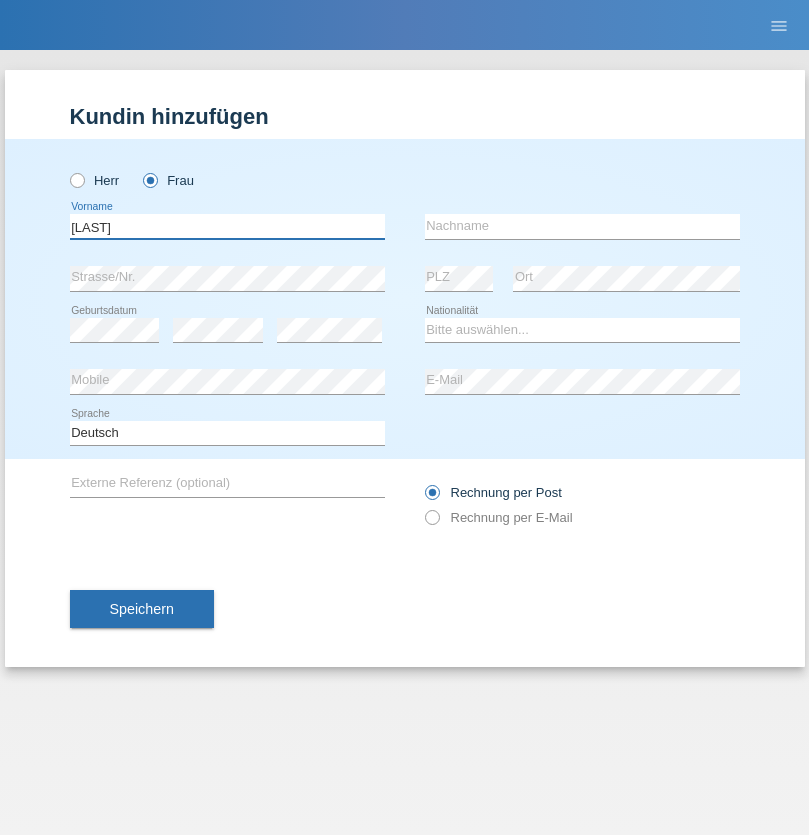 type on "[LAST]" 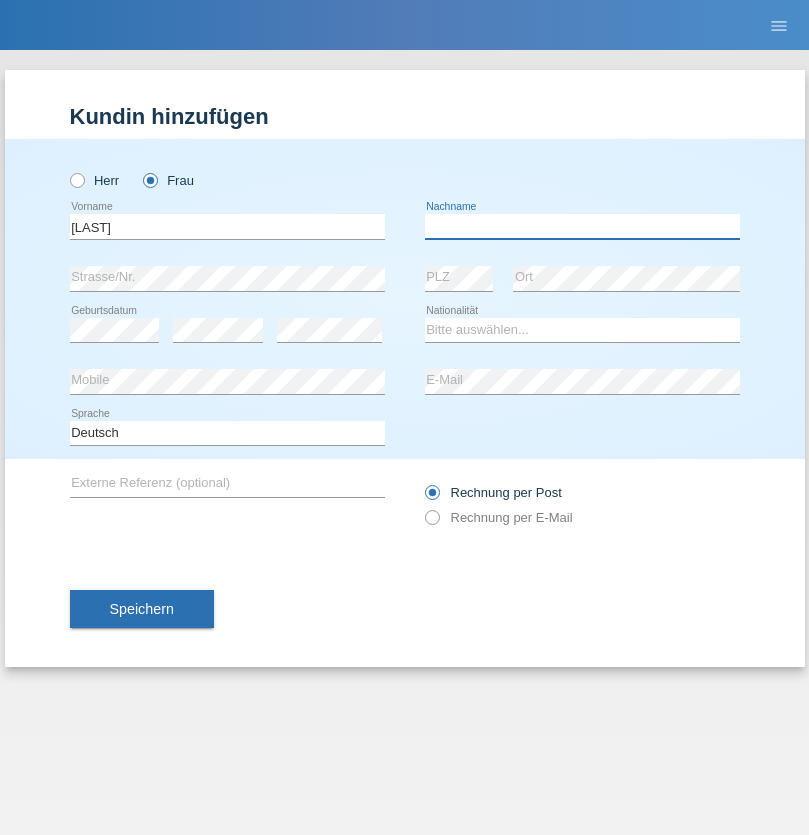 click at bounding box center [582, 226] 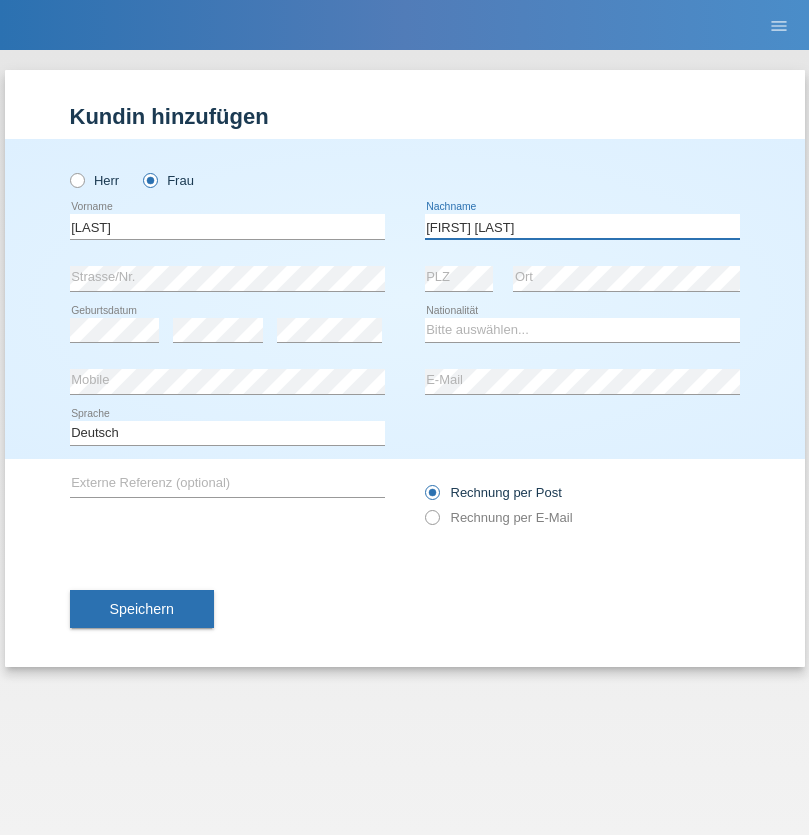 type on "[FIRST] [LAST]" 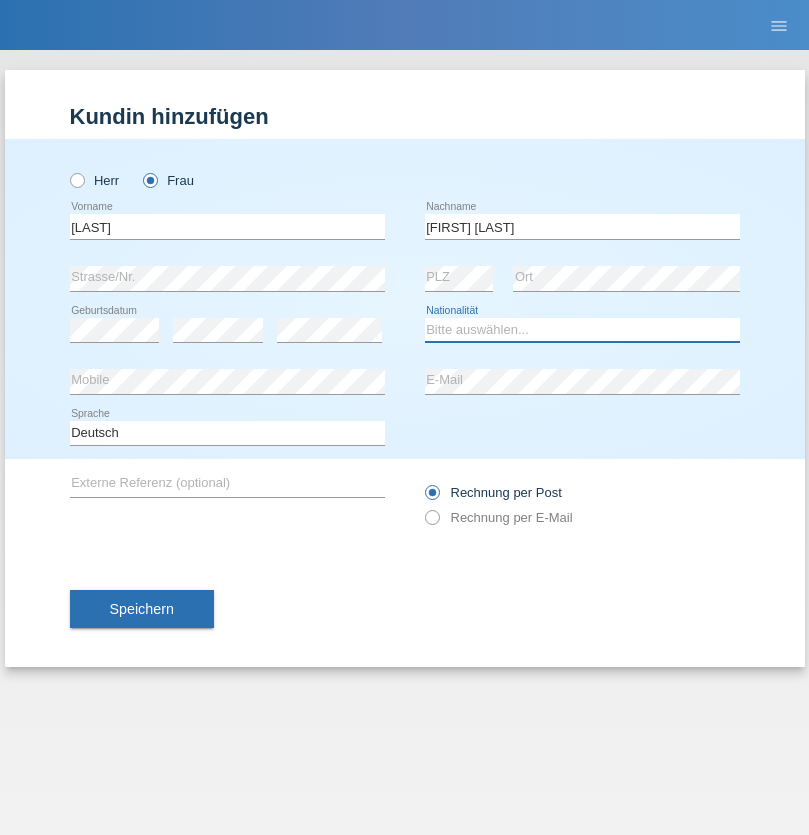 select on "CH" 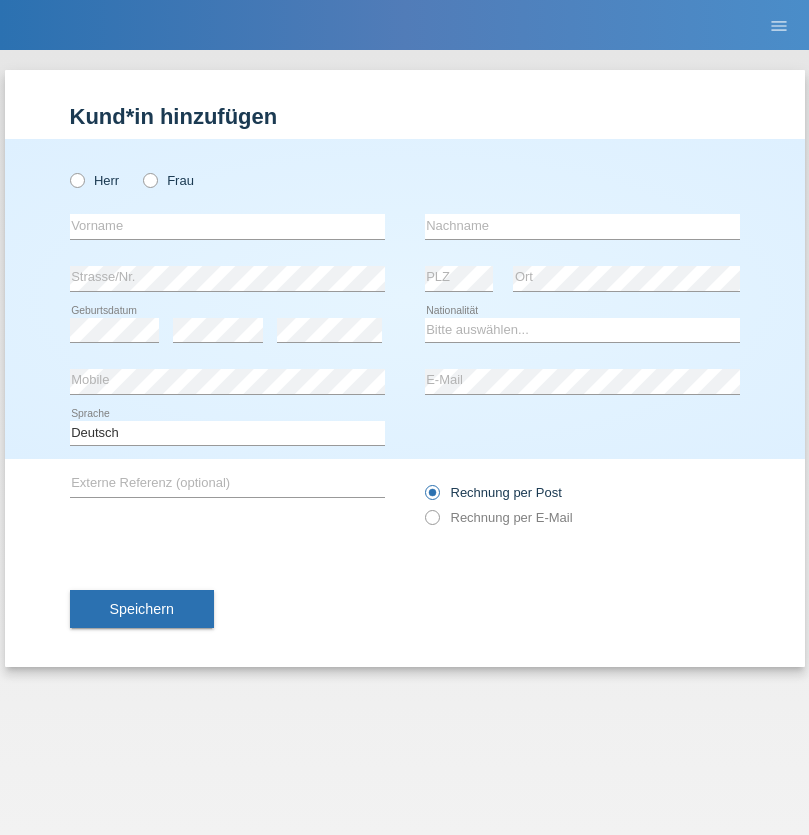 scroll, scrollTop: 0, scrollLeft: 0, axis: both 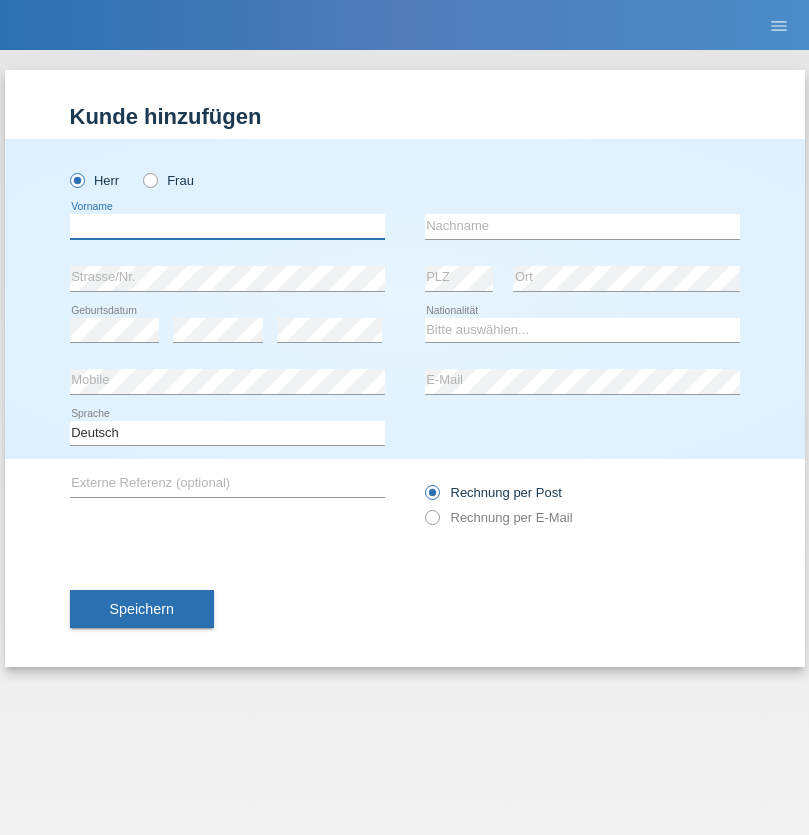 click at bounding box center (227, 226) 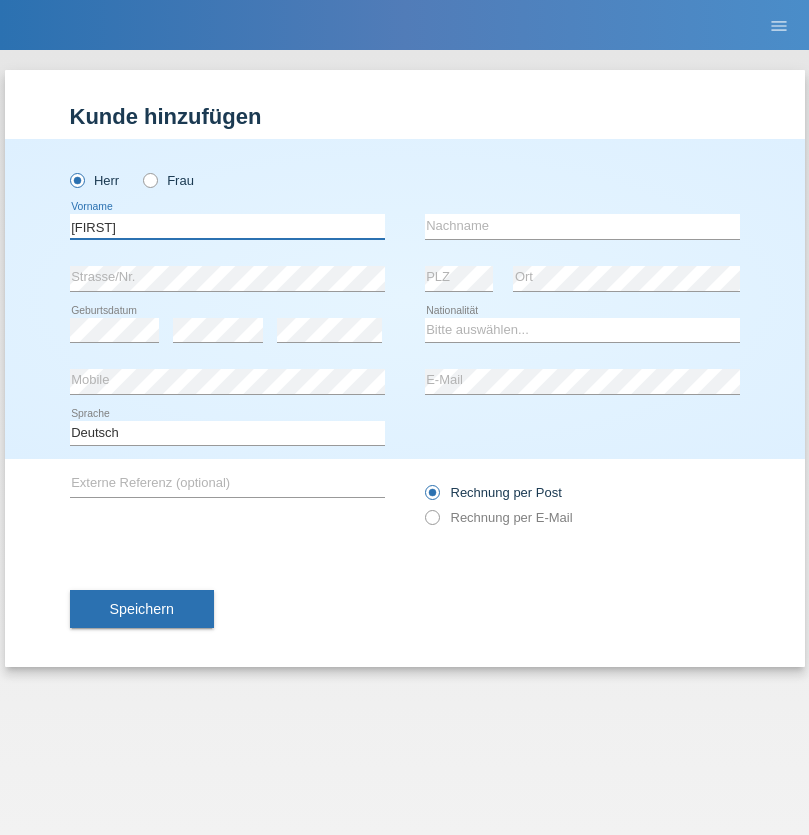 type on "Sascha" 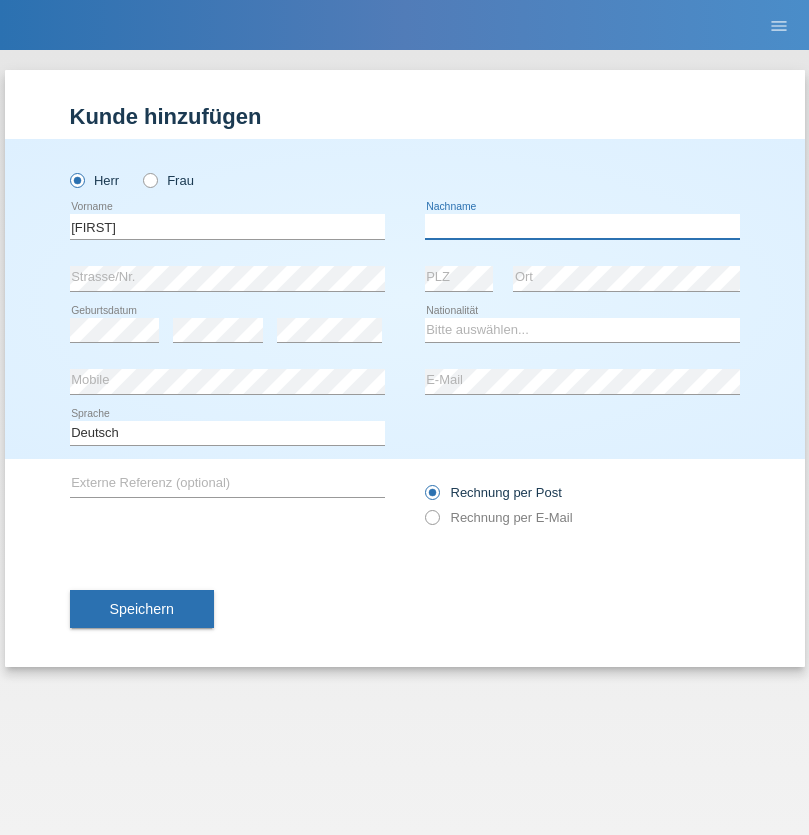 click at bounding box center [582, 226] 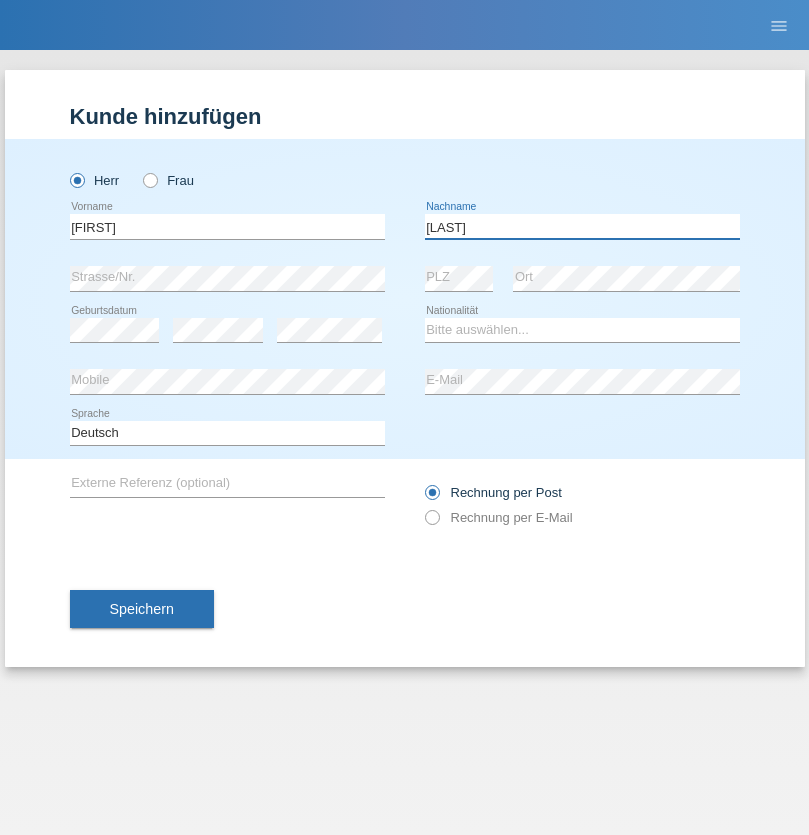 type on "Kurz" 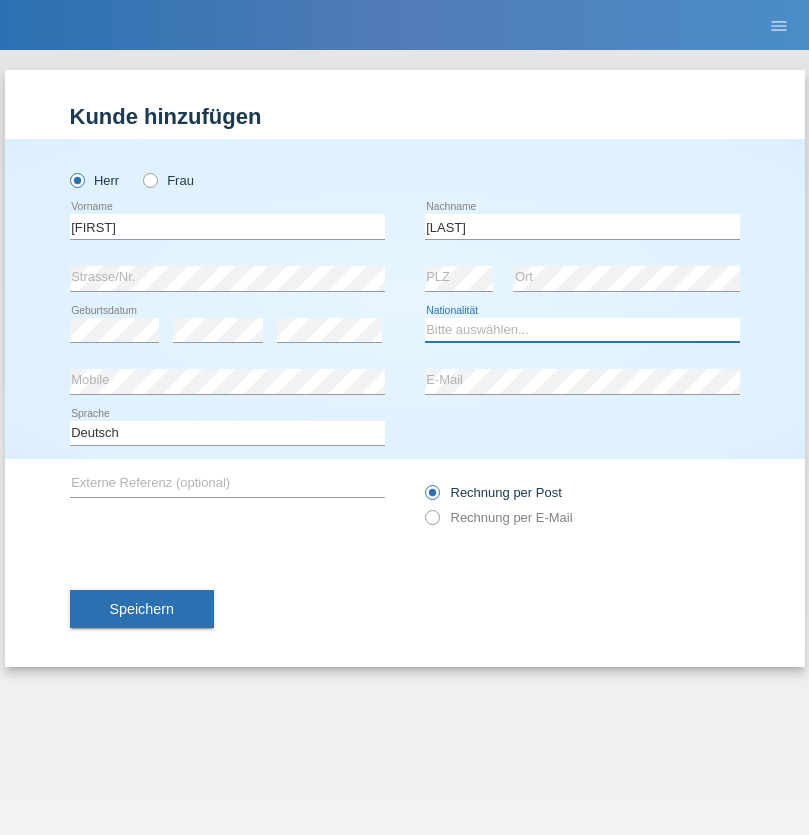 select on "CH" 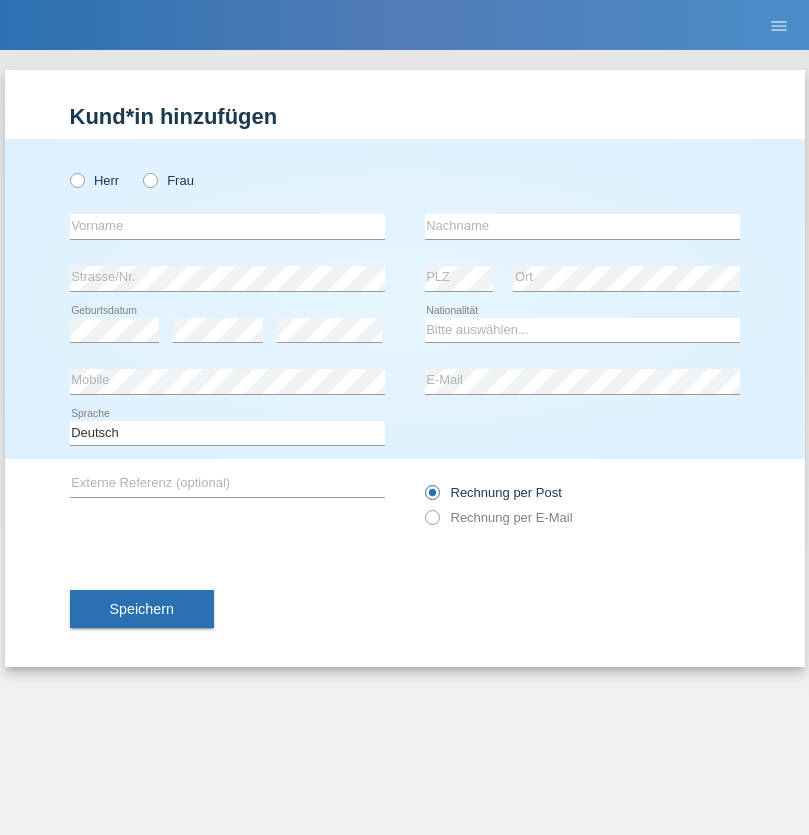scroll, scrollTop: 0, scrollLeft: 0, axis: both 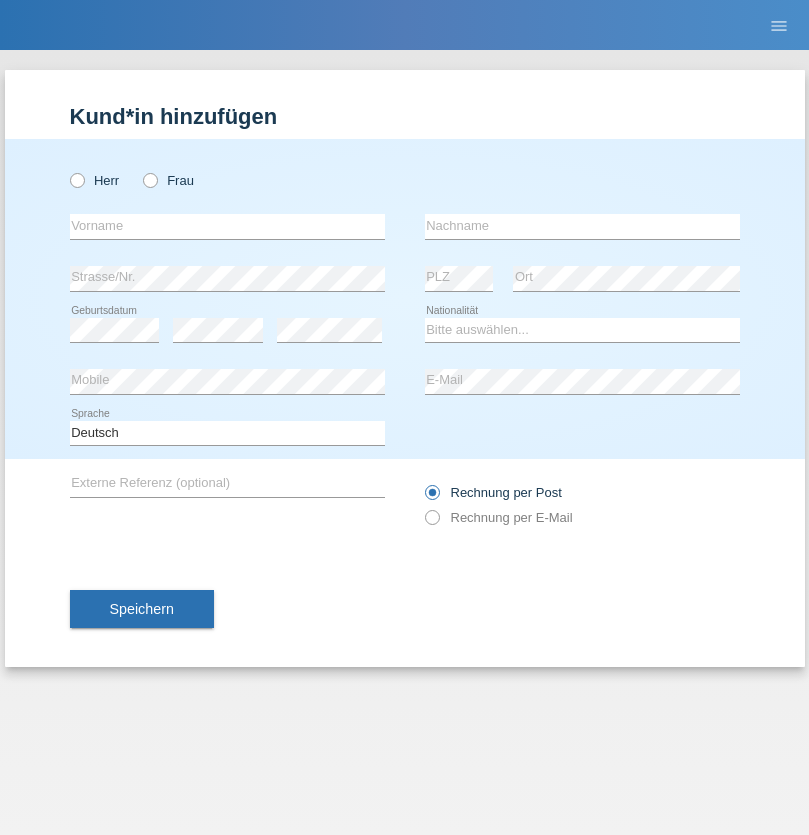 radio on "true" 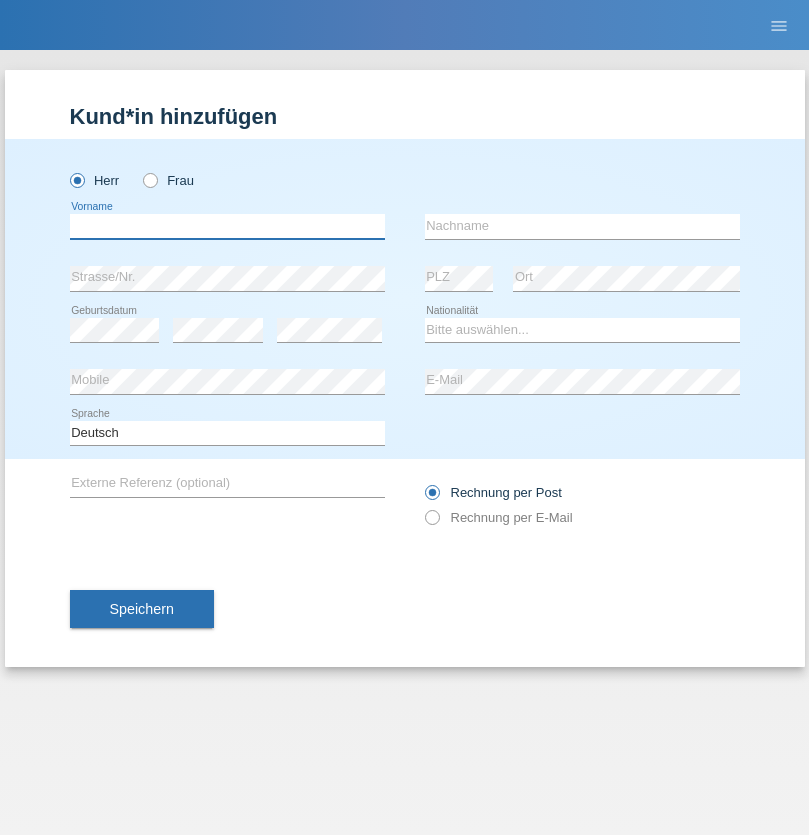 click at bounding box center [227, 226] 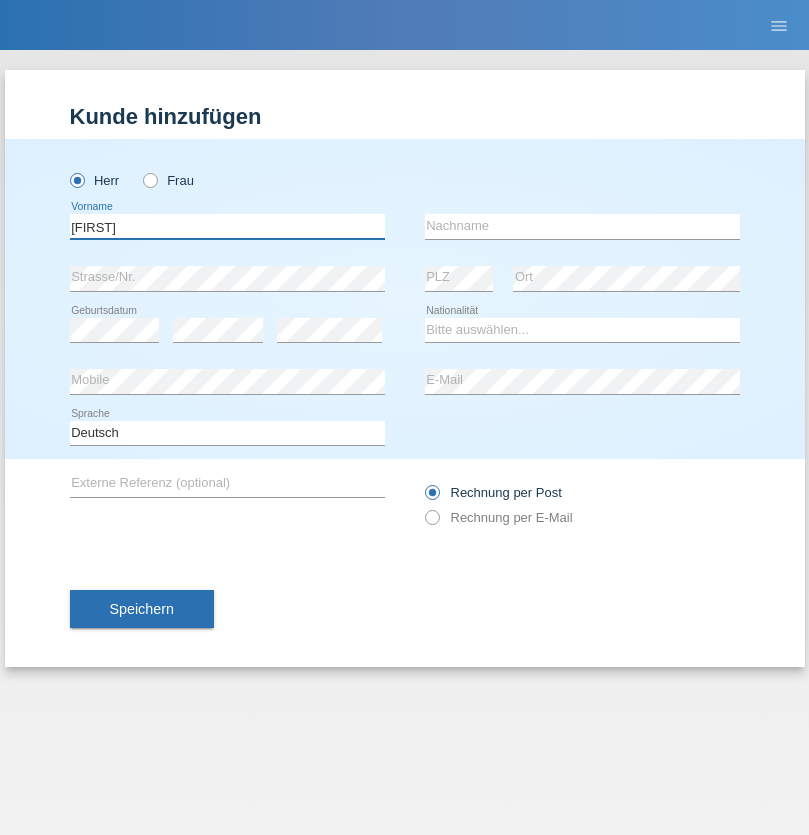 type on "Hans-Ulrich" 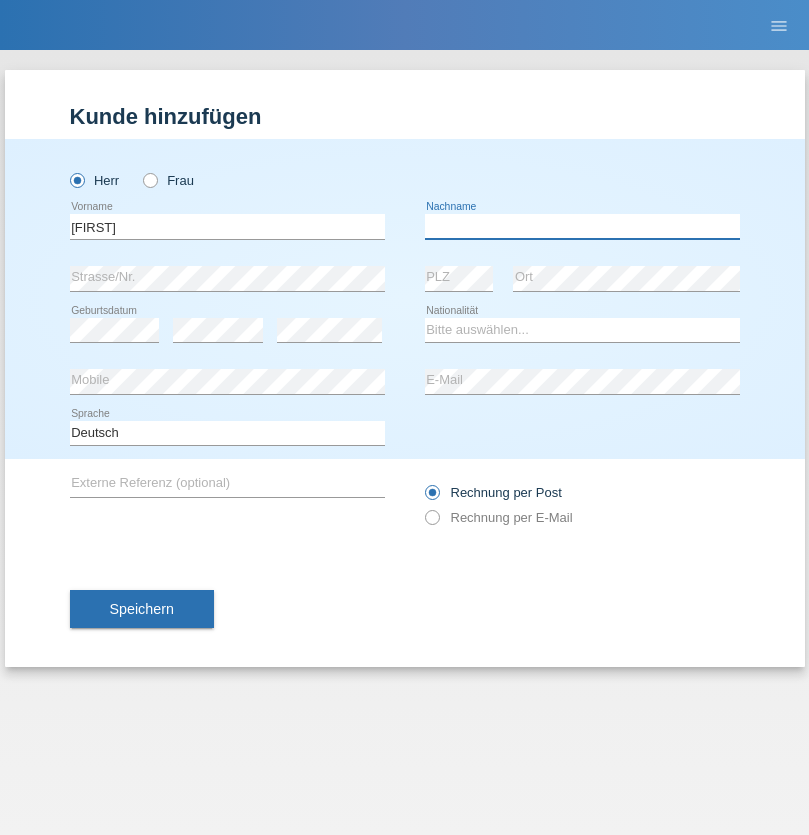 click at bounding box center (582, 226) 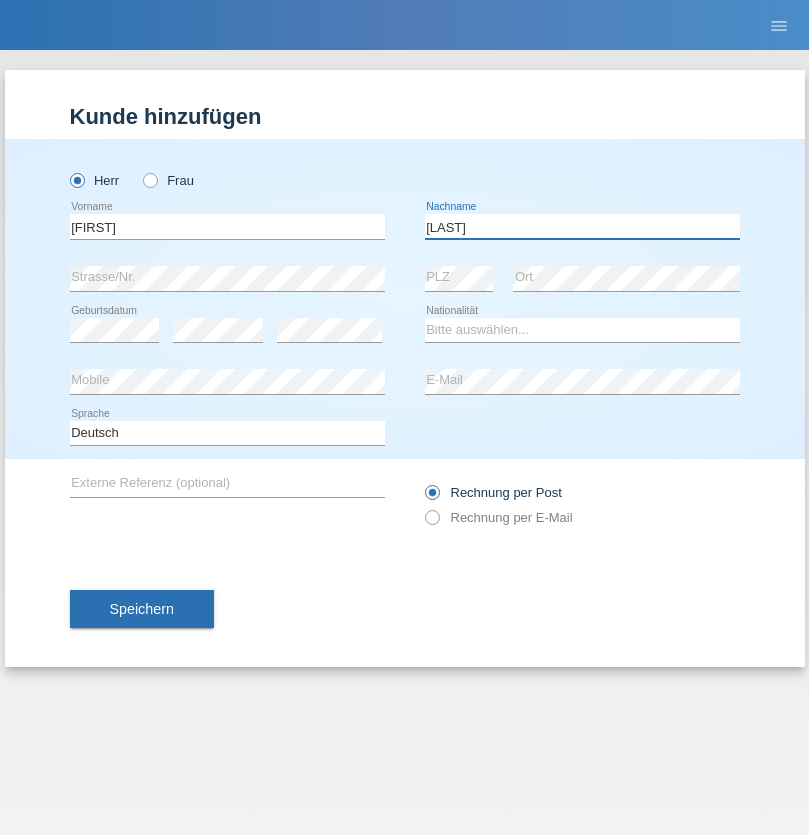 type on "Zwahlen" 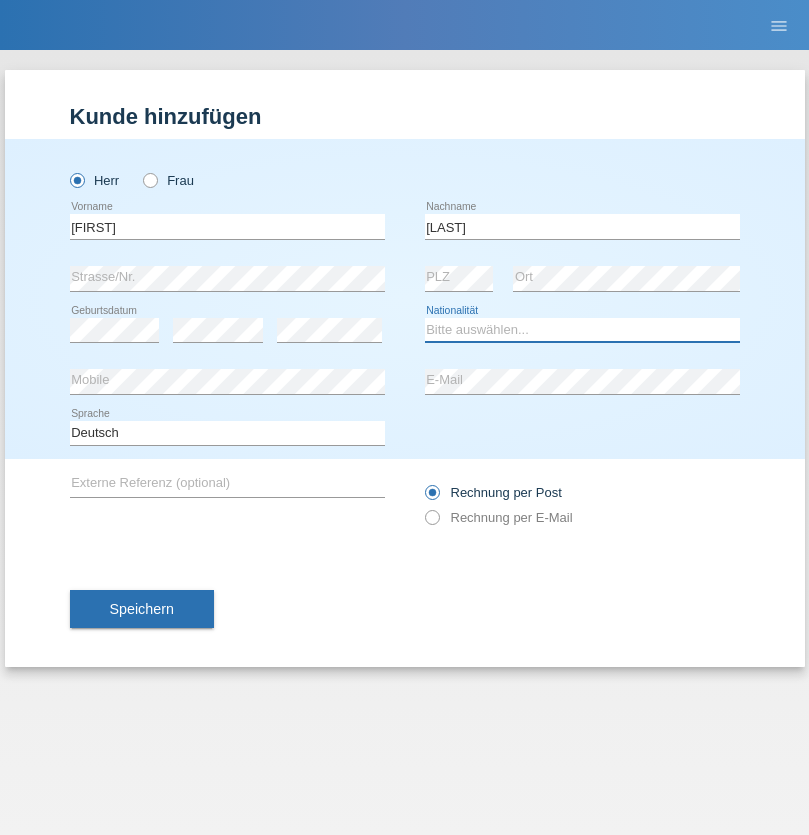 select on "CH" 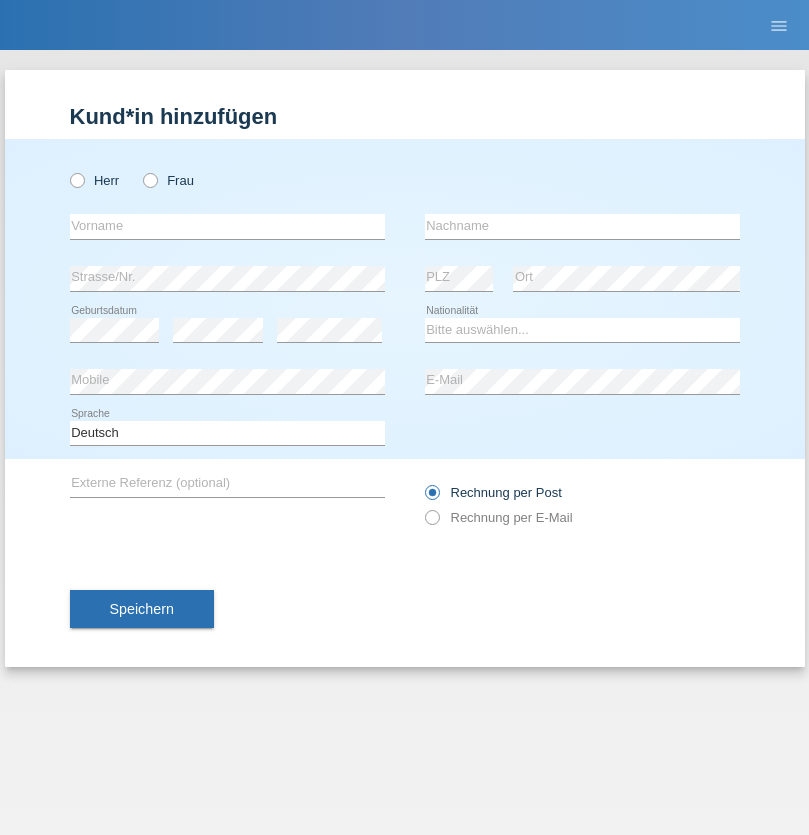 scroll, scrollTop: 0, scrollLeft: 0, axis: both 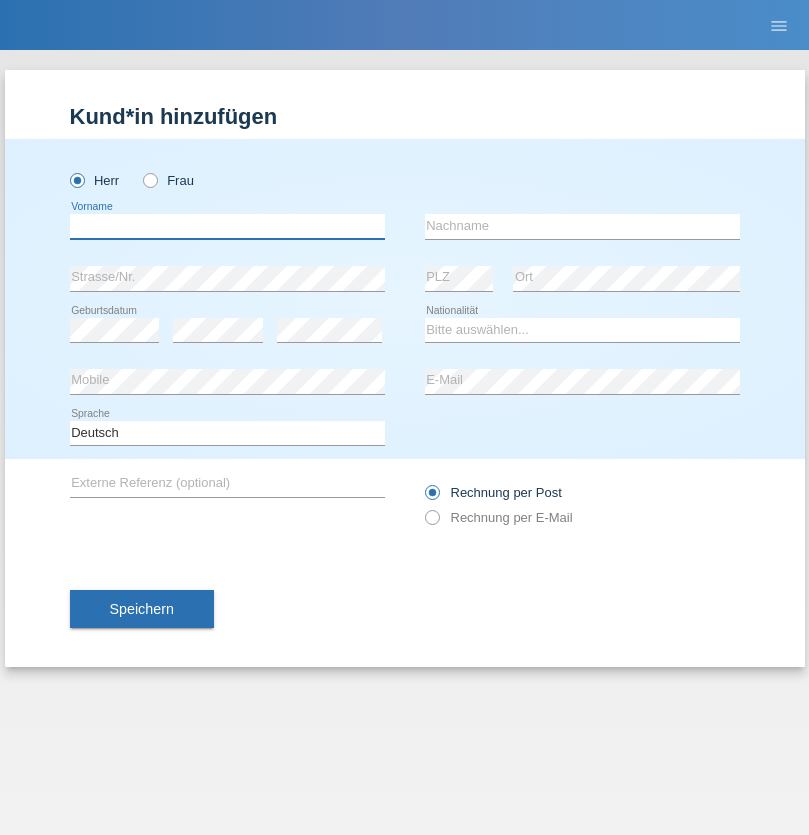click at bounding box center (227, 226) 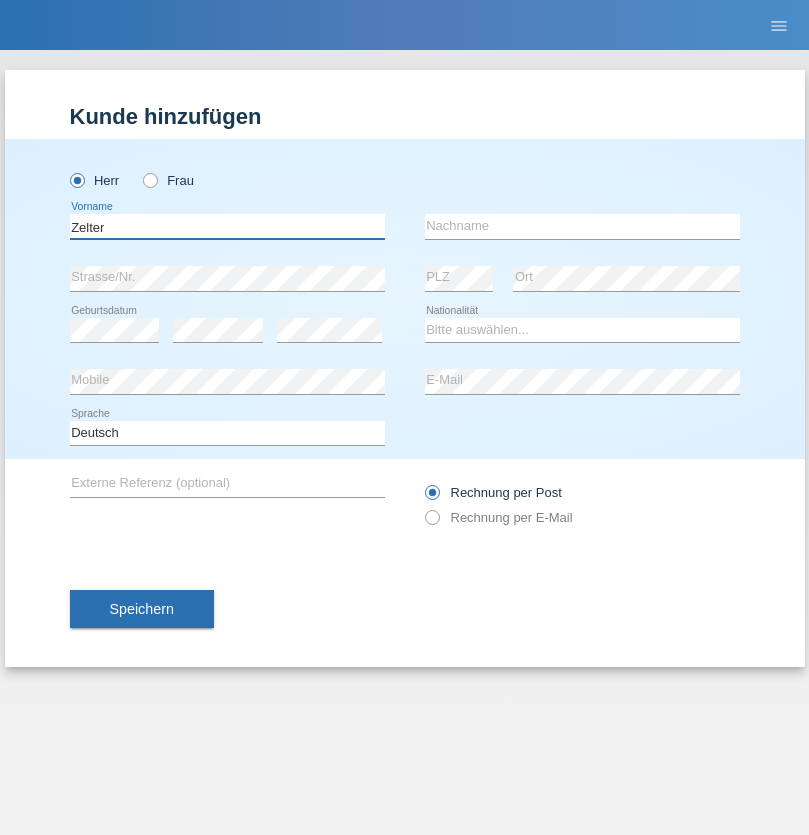 type on "Zelter" 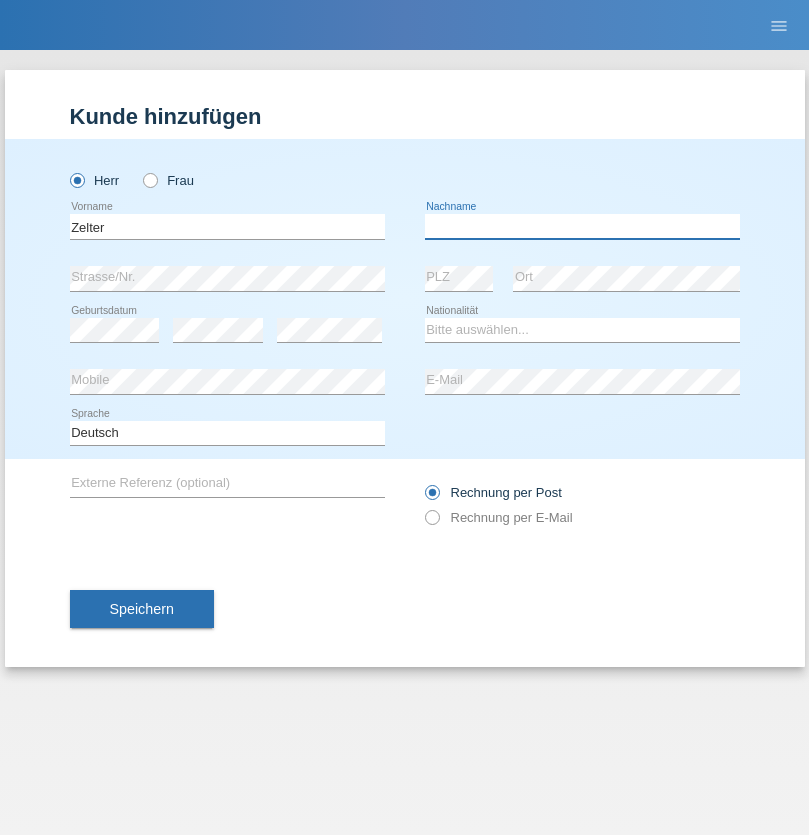 click at bounding box center (582, 226) 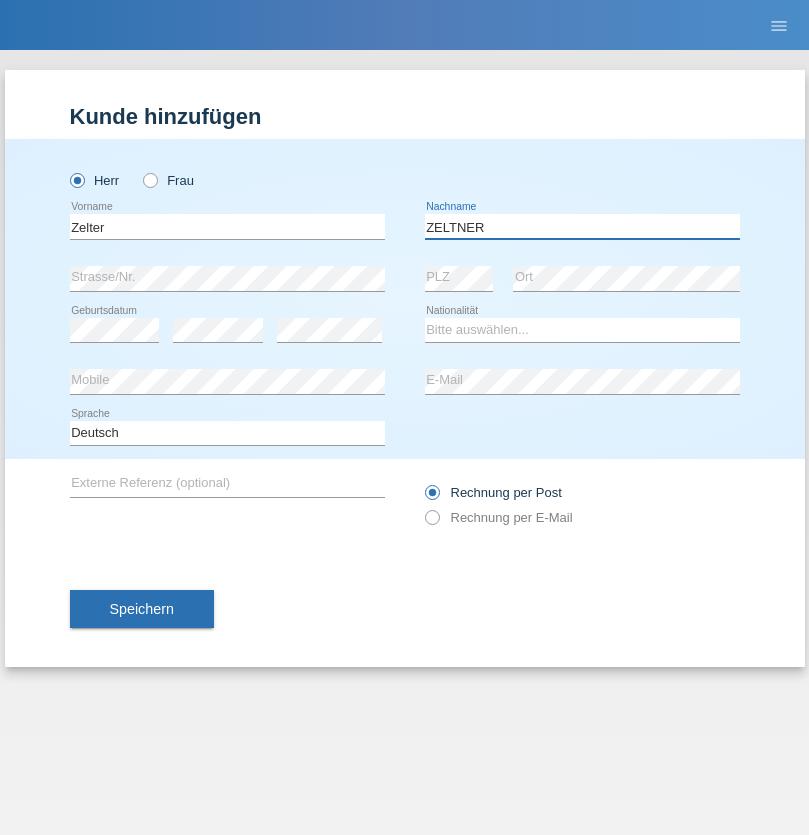 type on "ZELTNER" 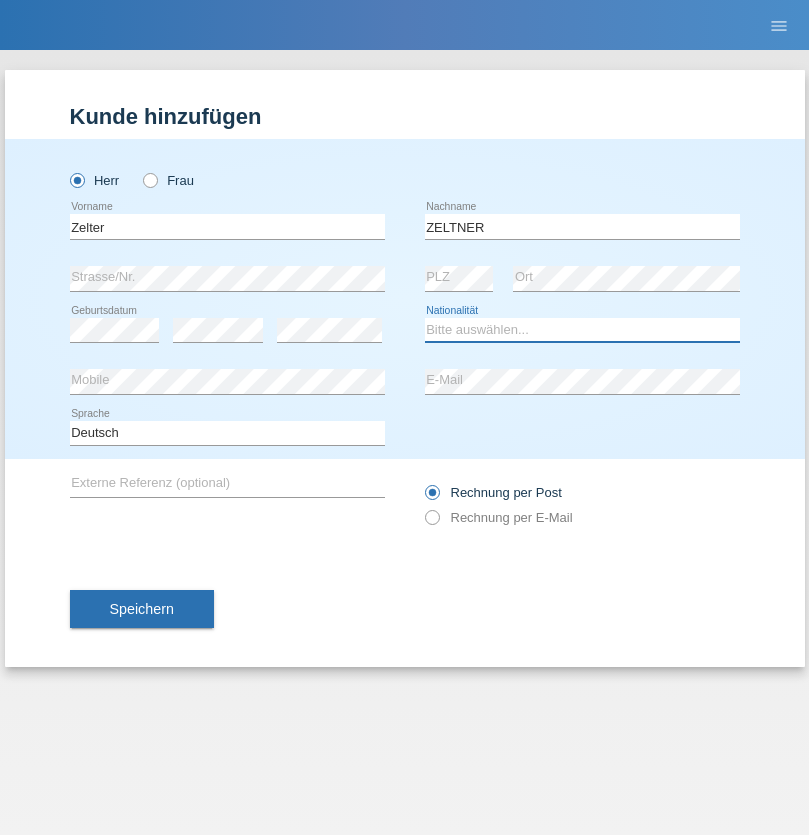 select on "CH" 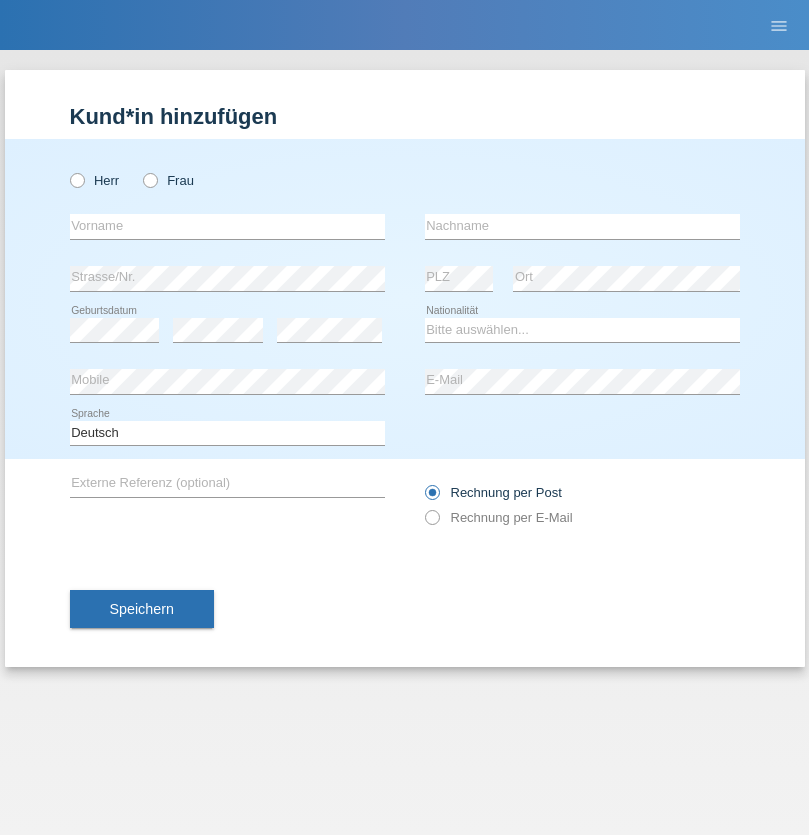 scroll, scrollTop: 0, scrollLeft: 0, axis: both 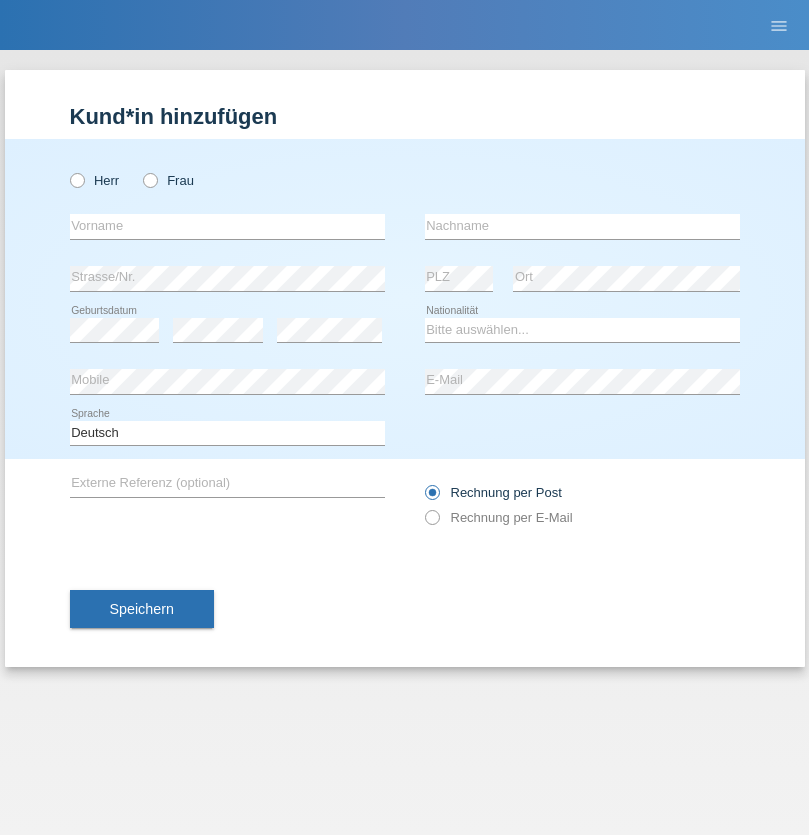 radio on "true" 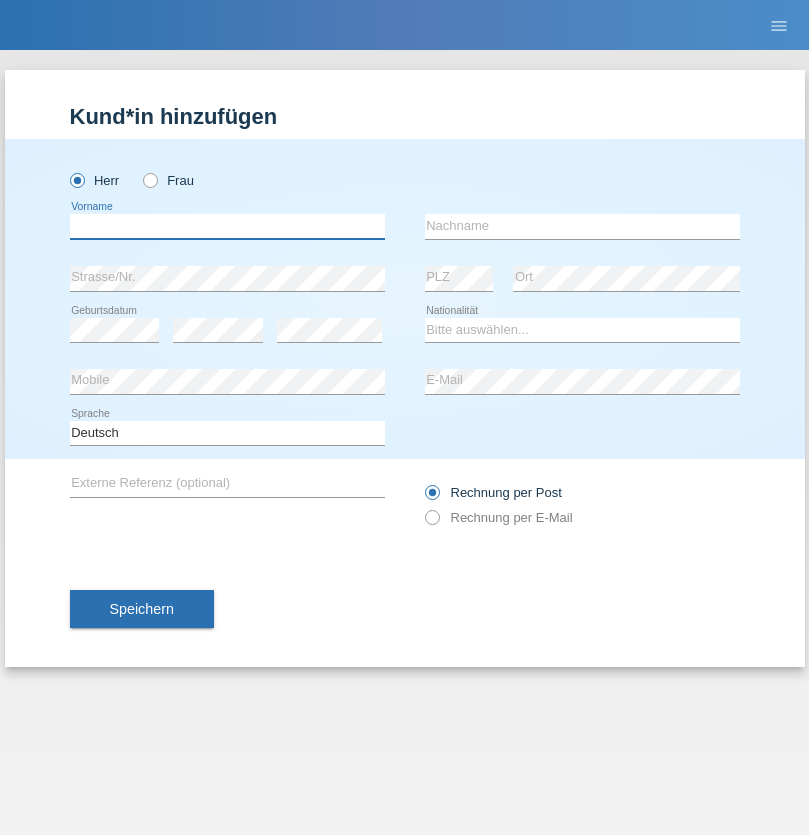 click at bounding box center [227, 226] 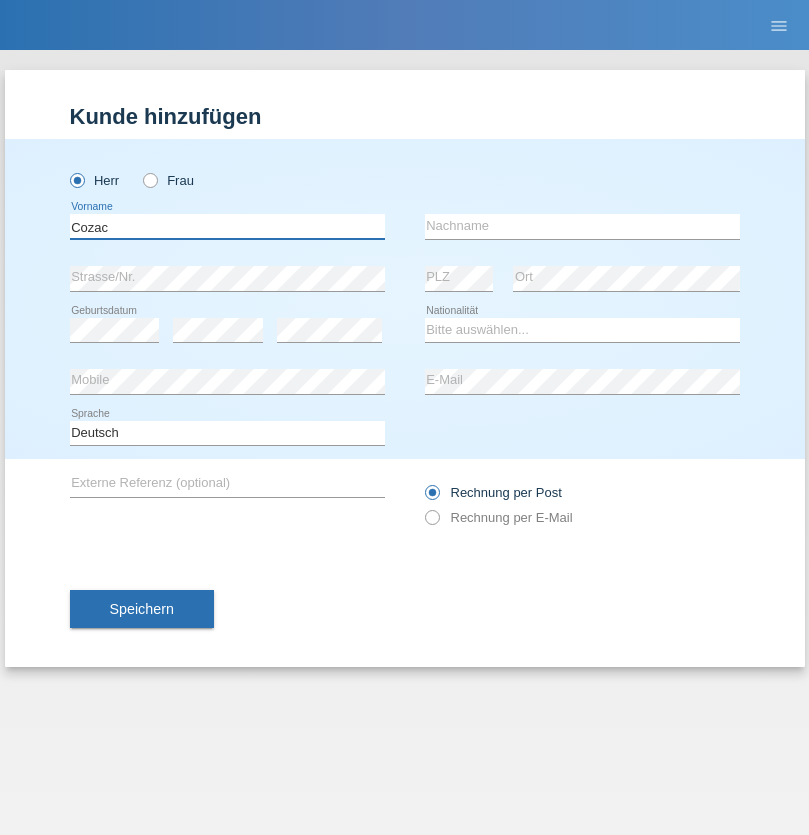 type on "Cozac" 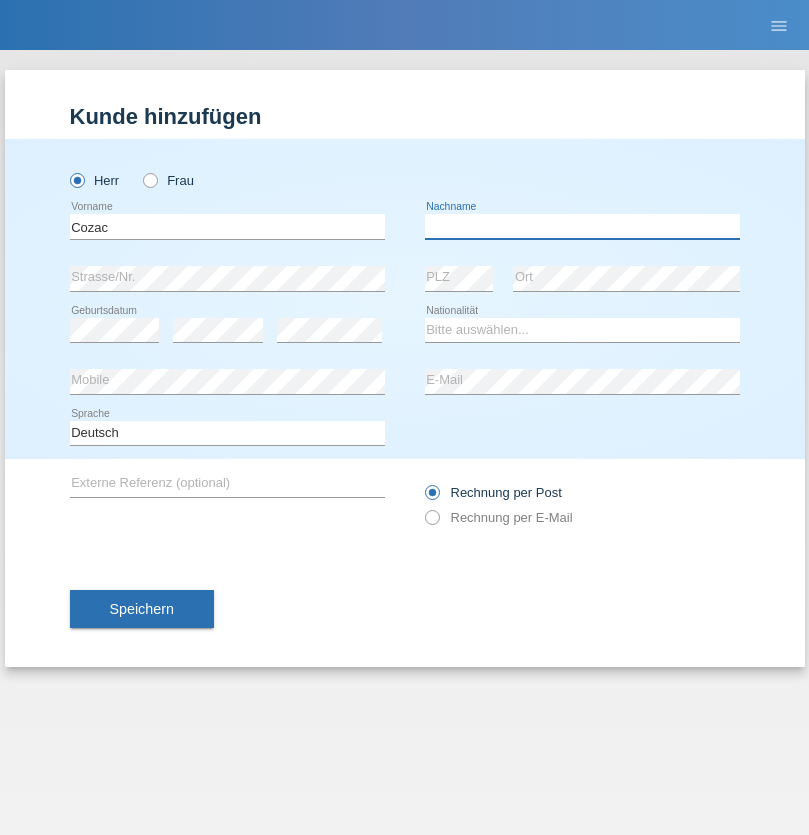 click at bounding box center (582, 226) 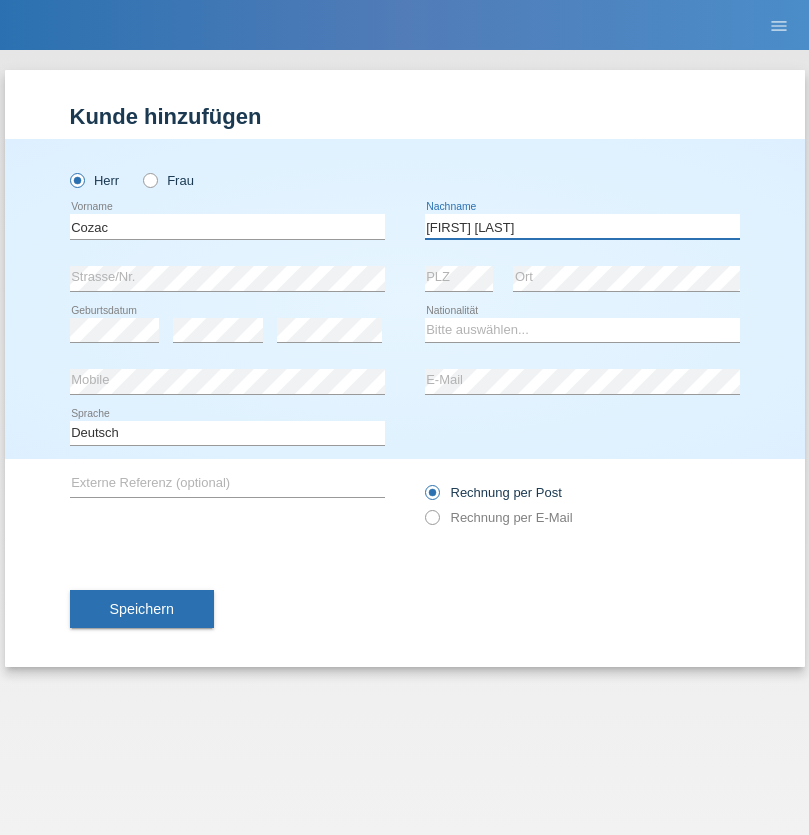 type on "Mihai david" 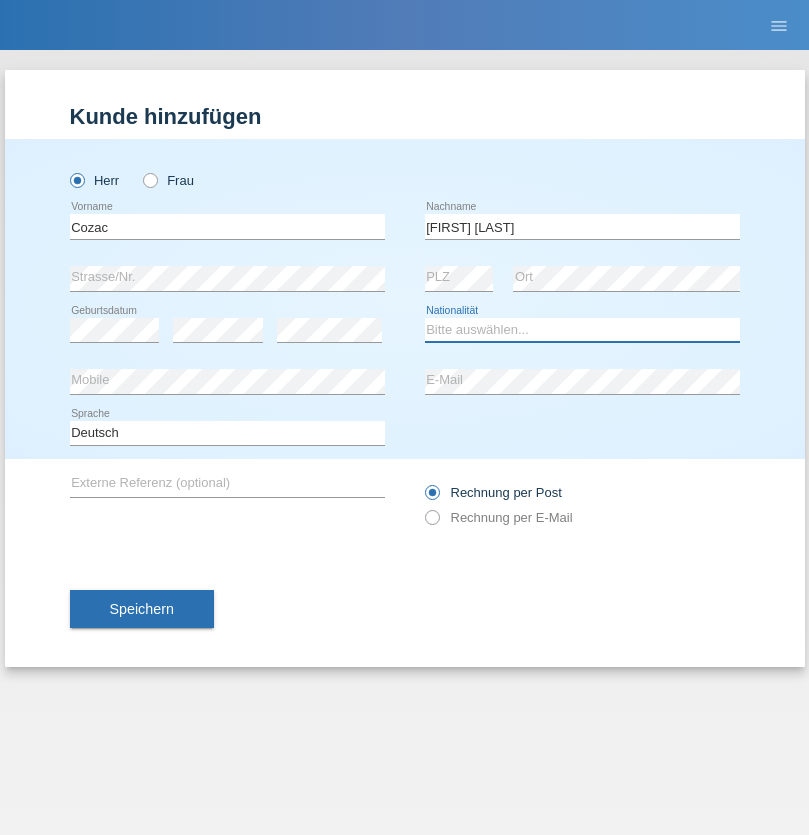 select on "RO" 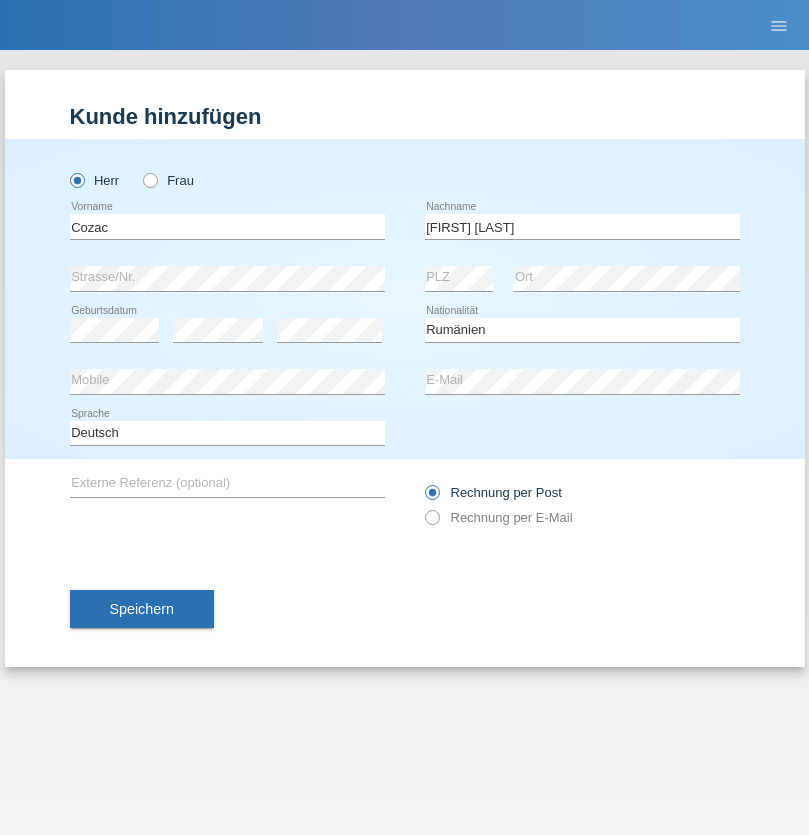 select on "C" 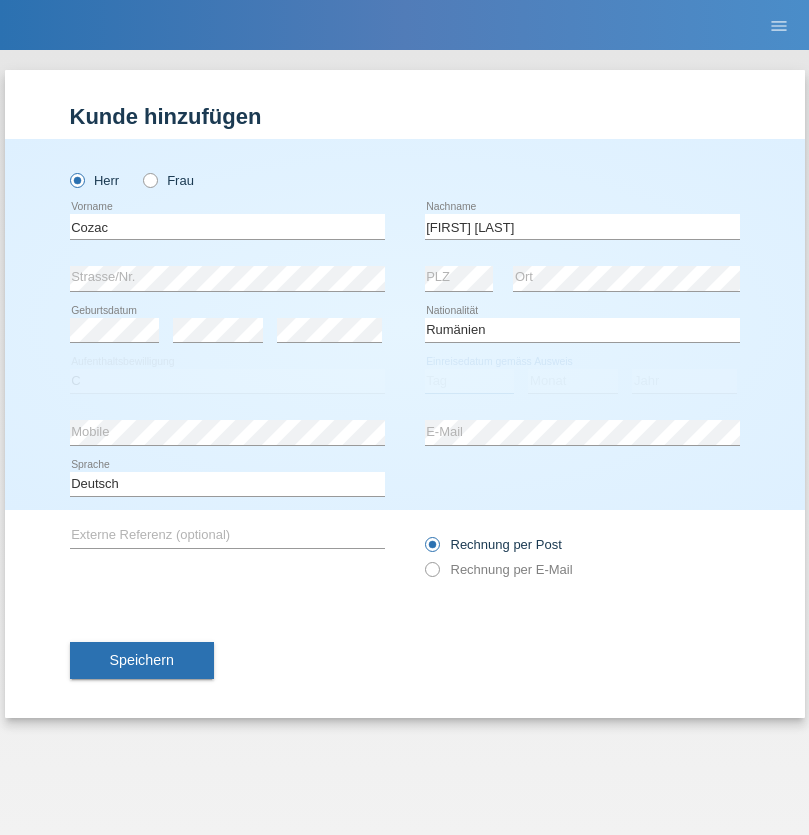 select on "20" 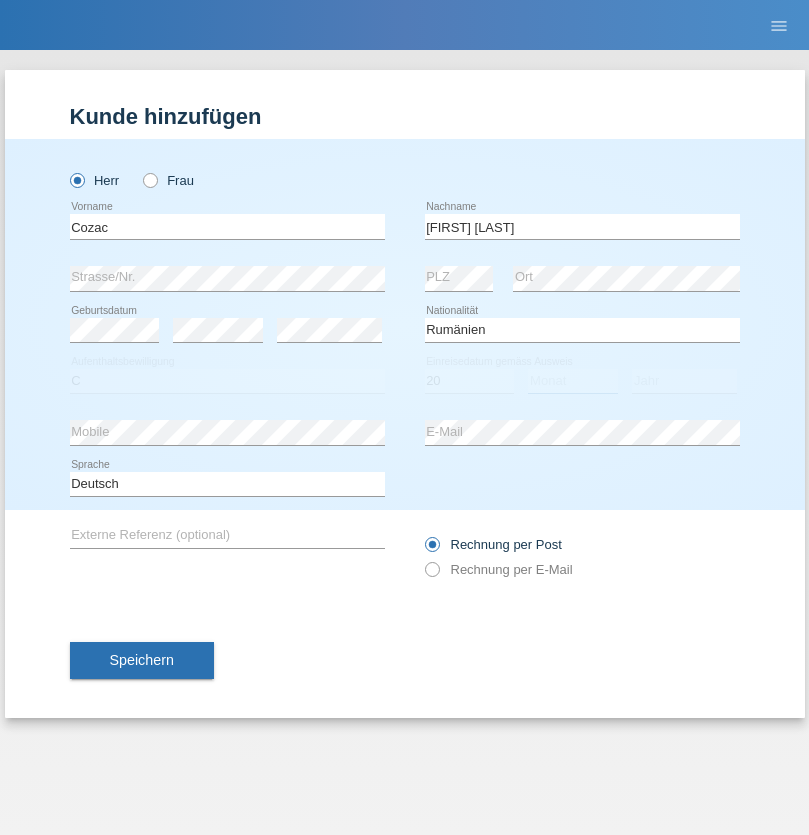 select on "05" 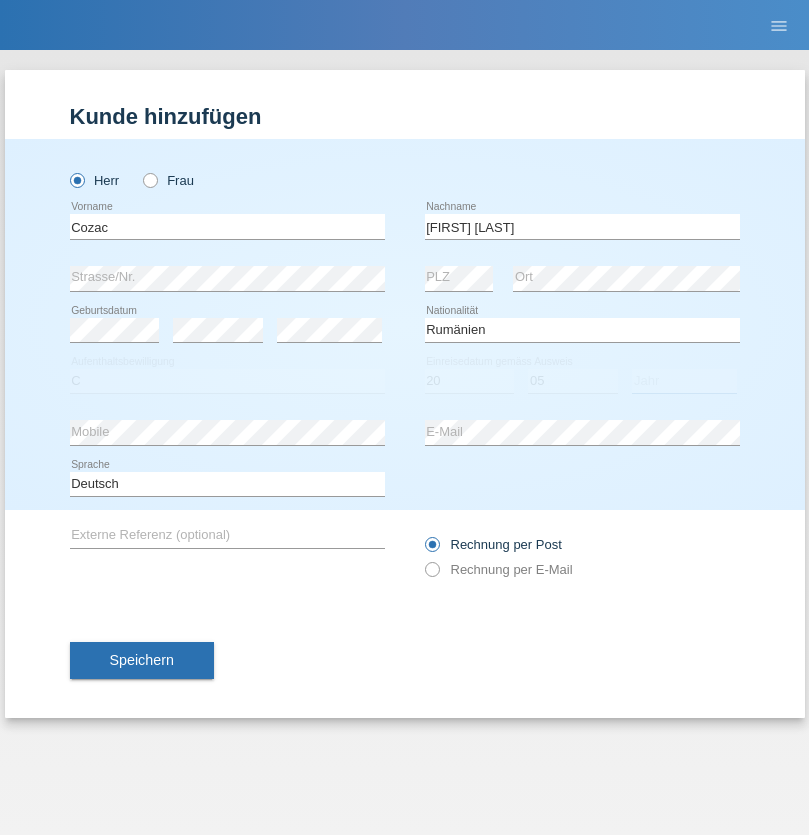 select on "2021" 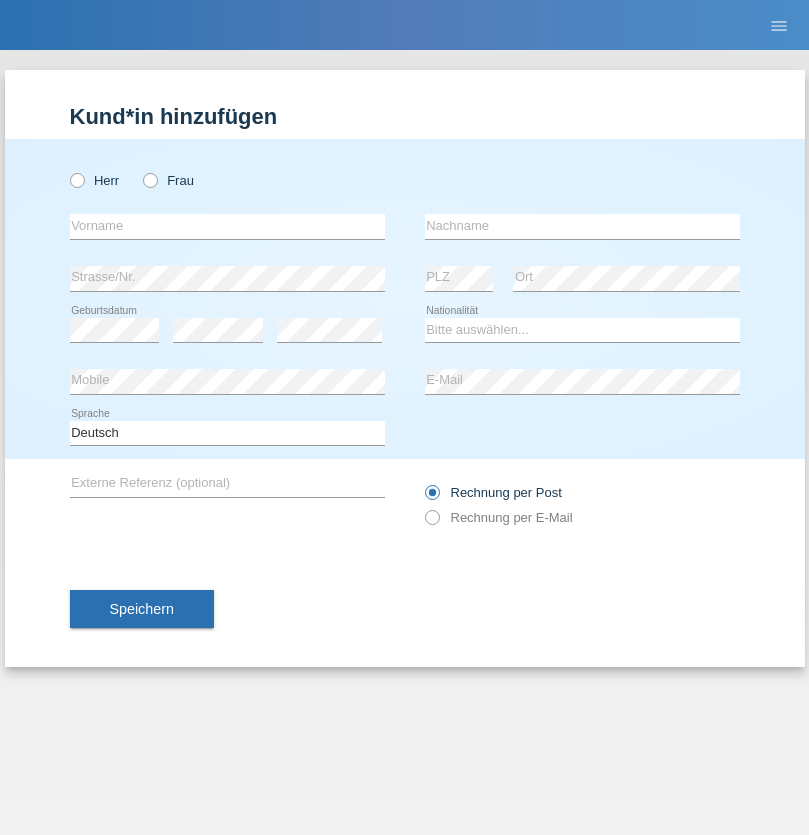 scroll, scrollTop: 0, scrollLeft: 0, axis: both 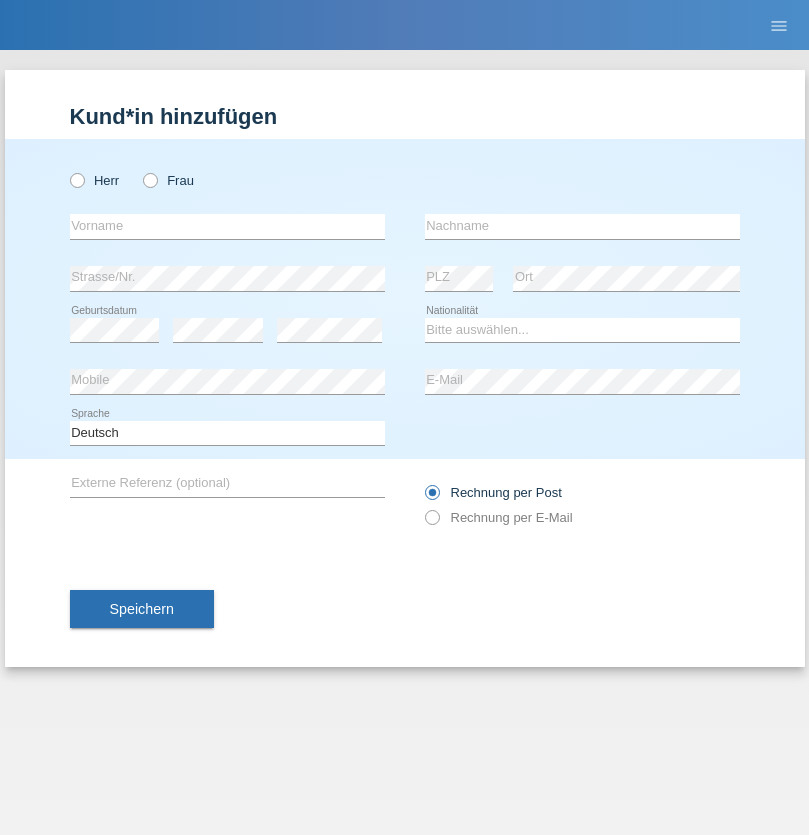 radio on "true" 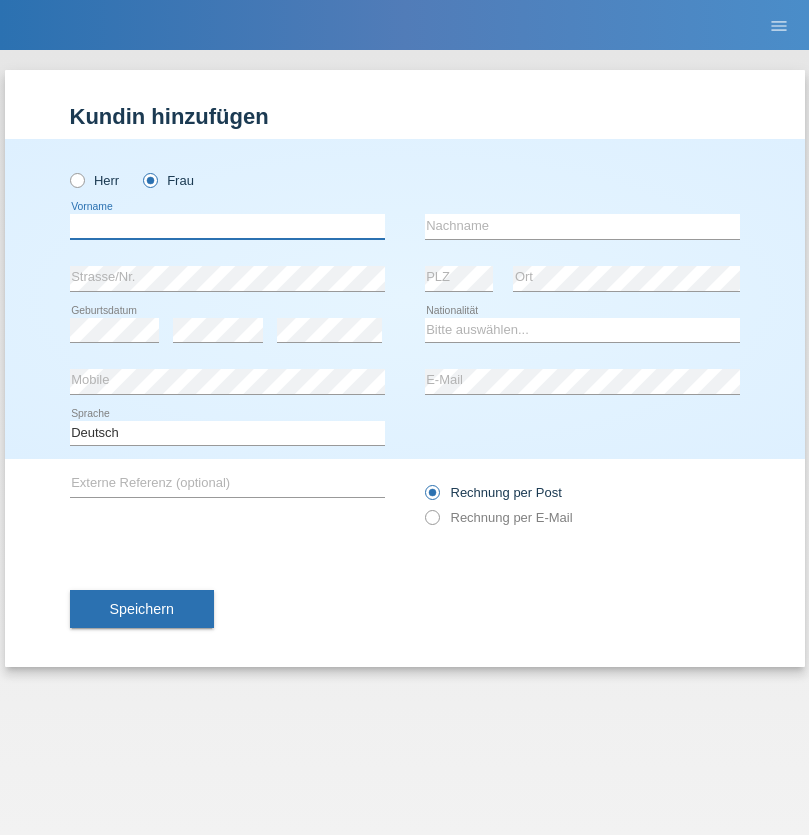 click at bounding box center [227, 226] 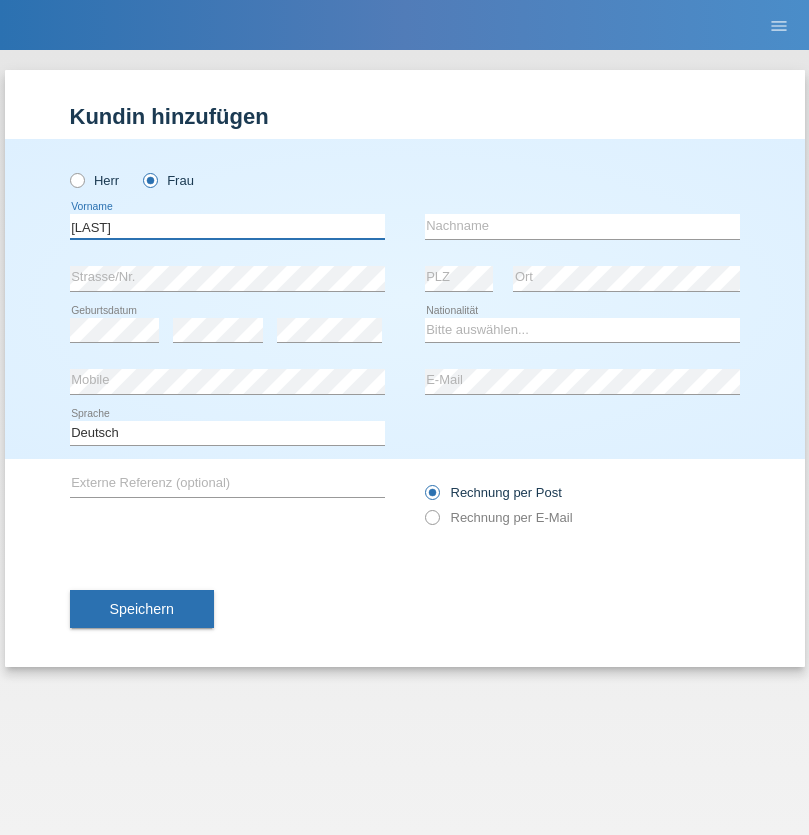 type on "[LAST]" 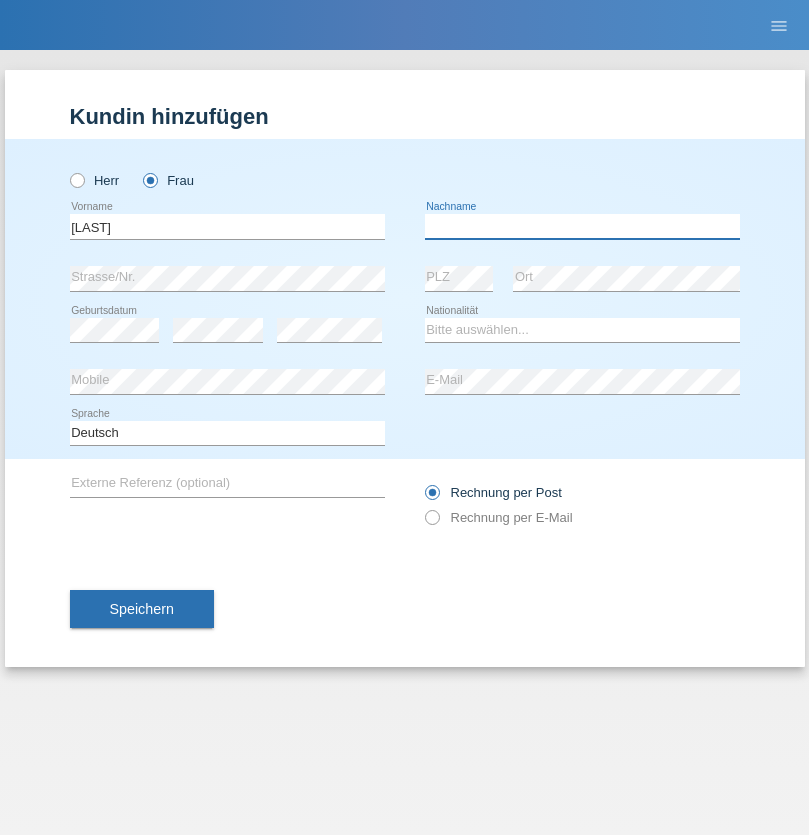 click at bounding box center (582, 226) 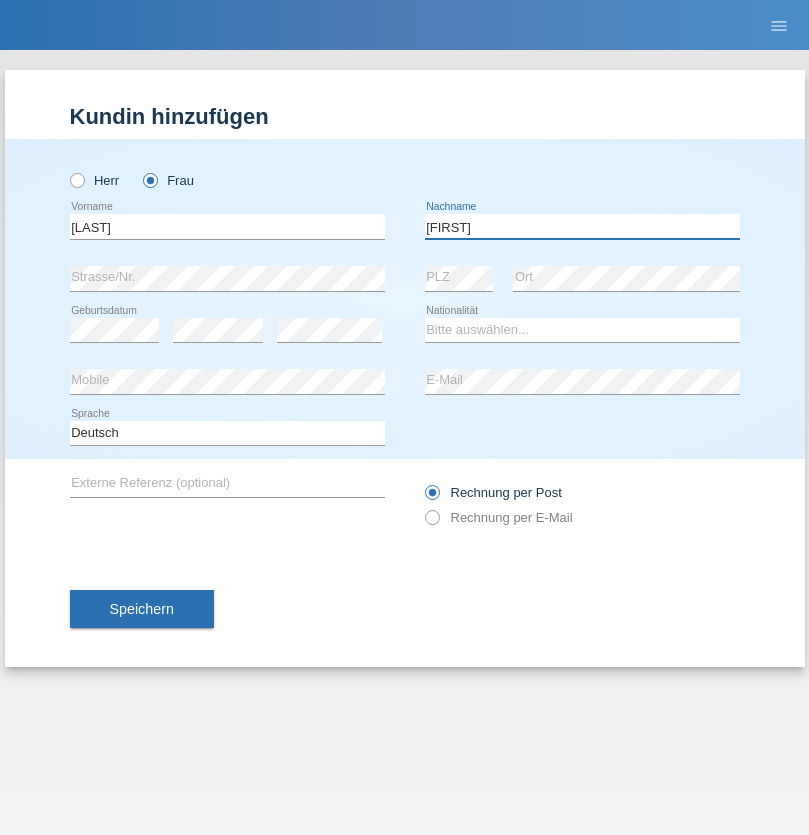 type on "[FIRST]" 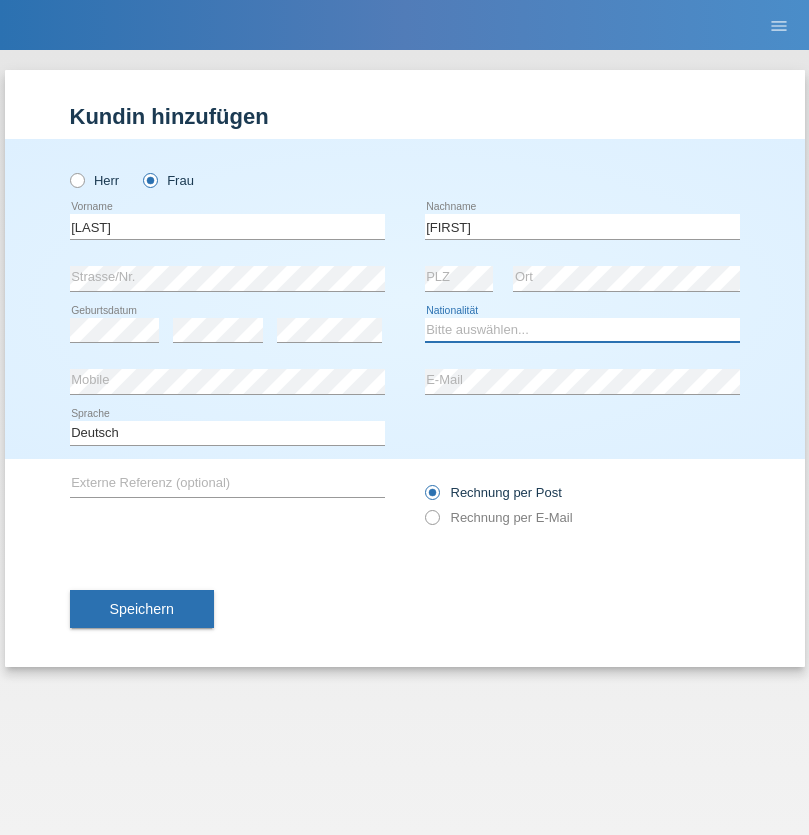 select on "UA" 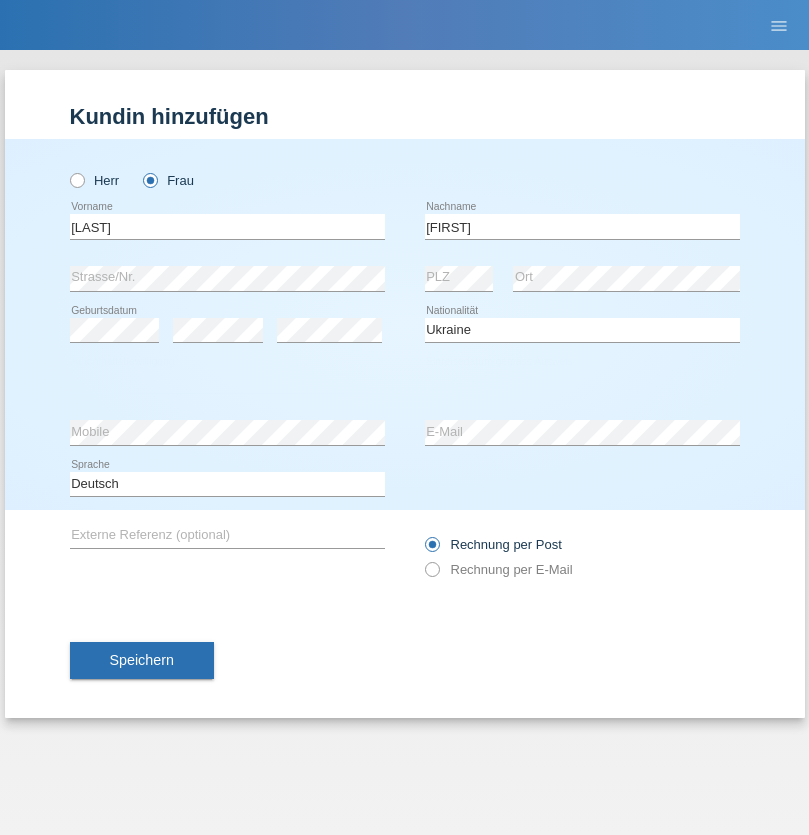 select on "C" 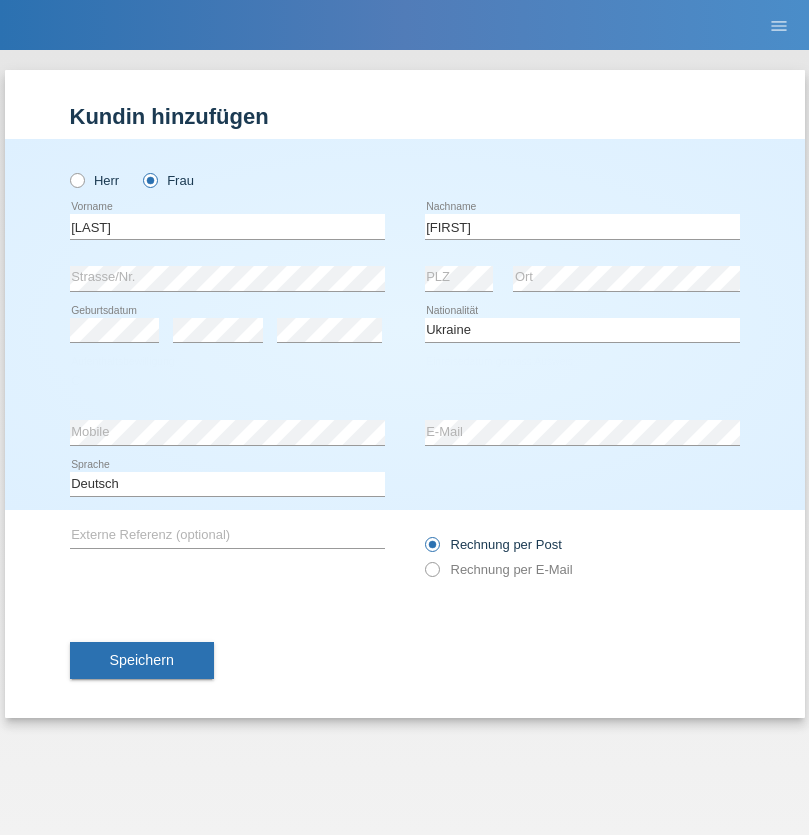 select on "01" 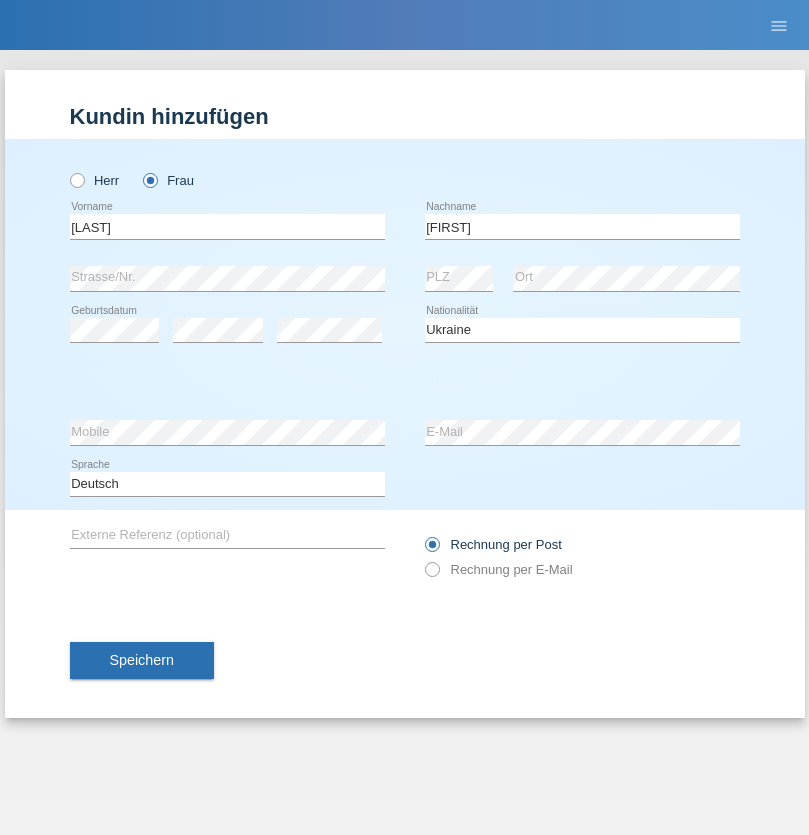 select on "08" 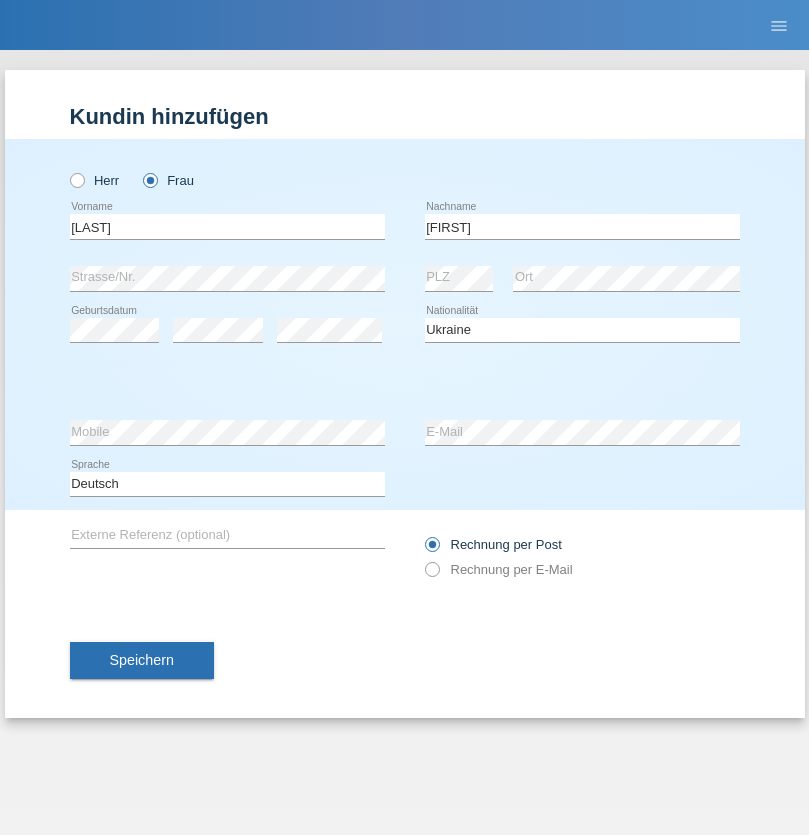 select on "2021" 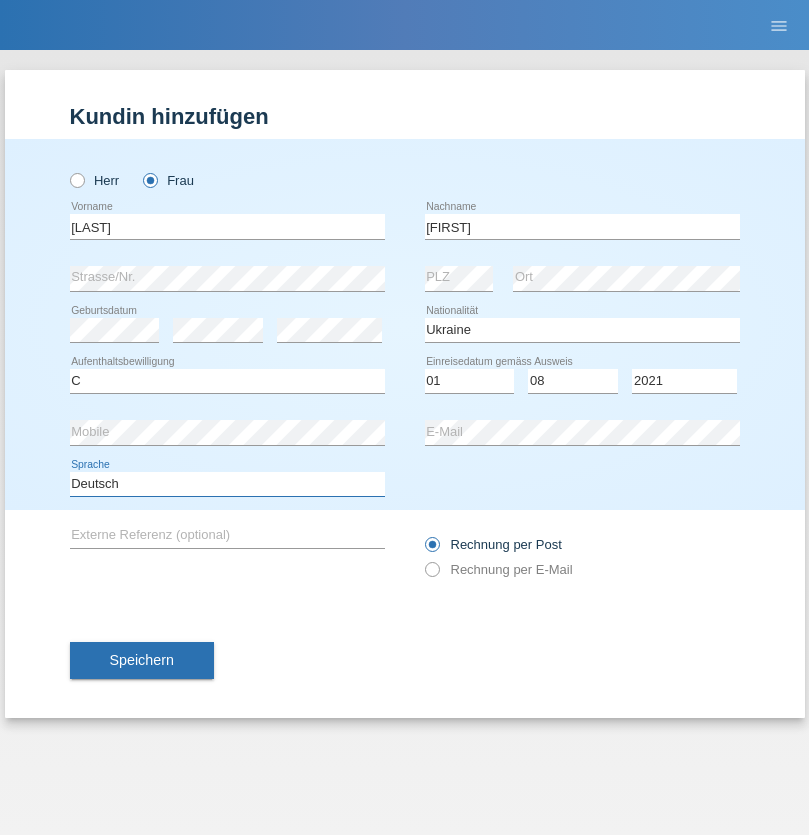 select on "en" 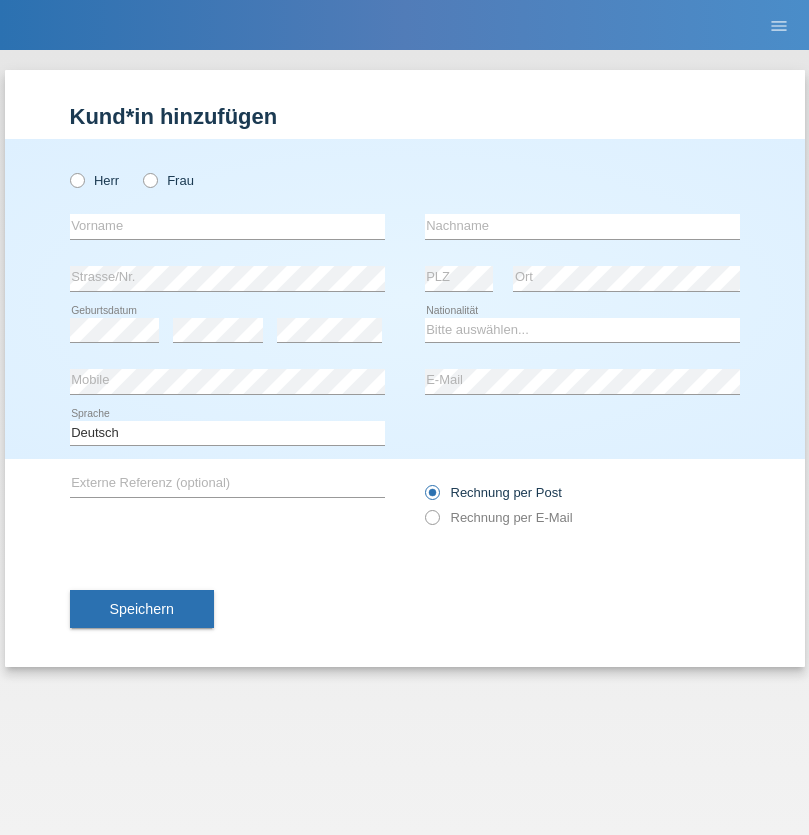 scroll, scrollTop: 0, scrollLeft: 0, axis: both 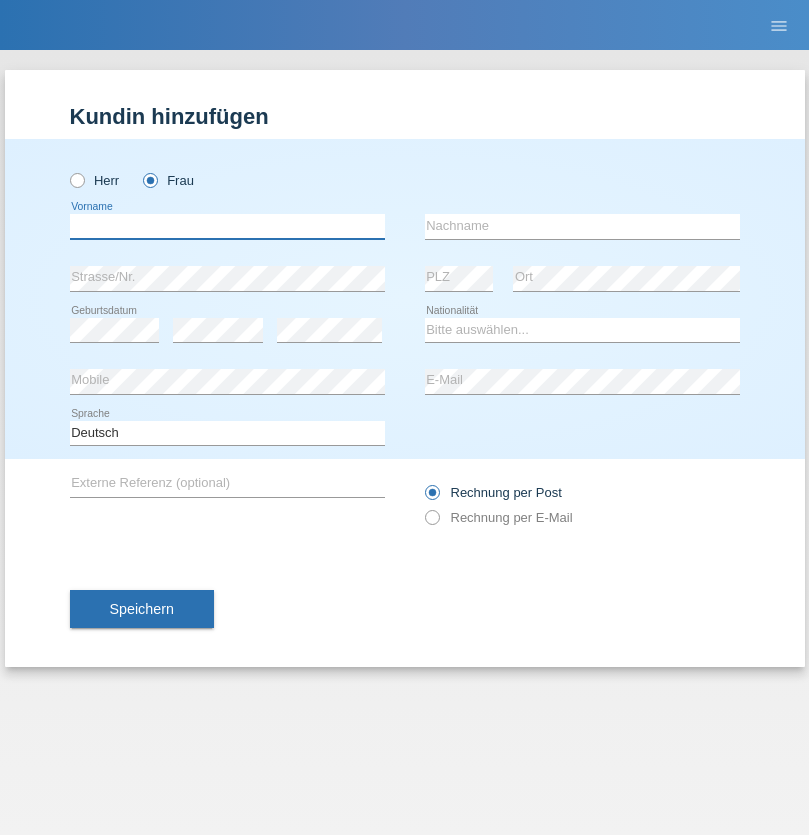 click at bounding box center (227, 226) 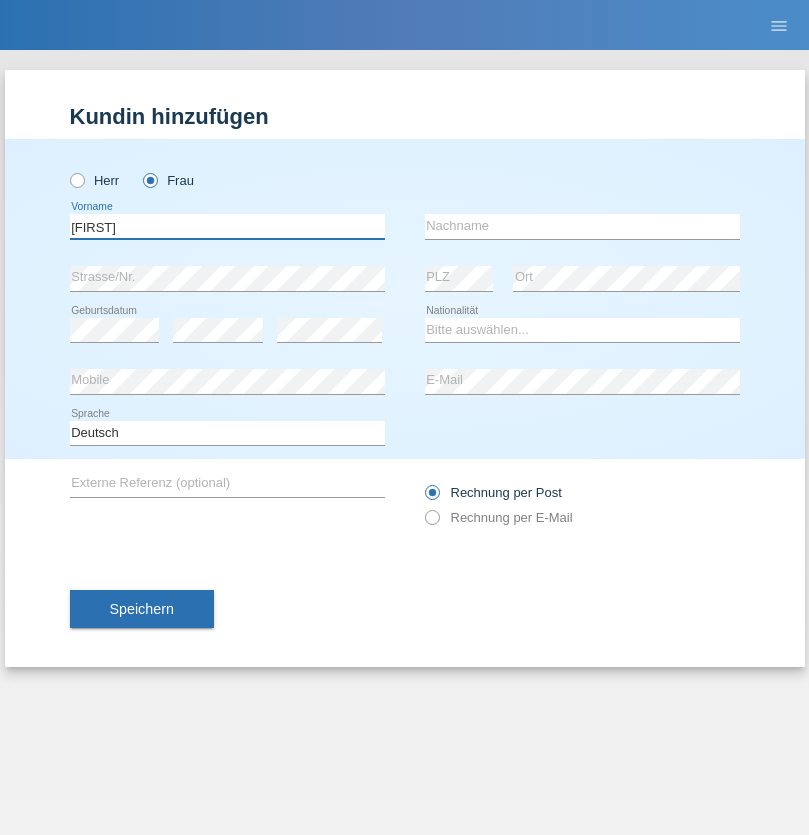 type on "Jaqueline" 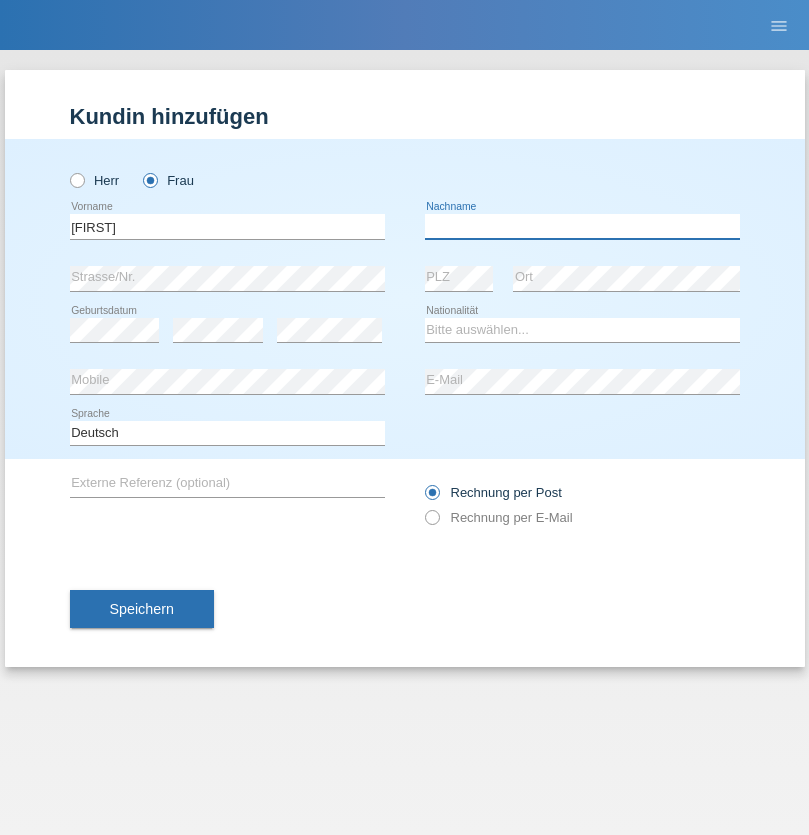 click at bounding box center [582, 226] 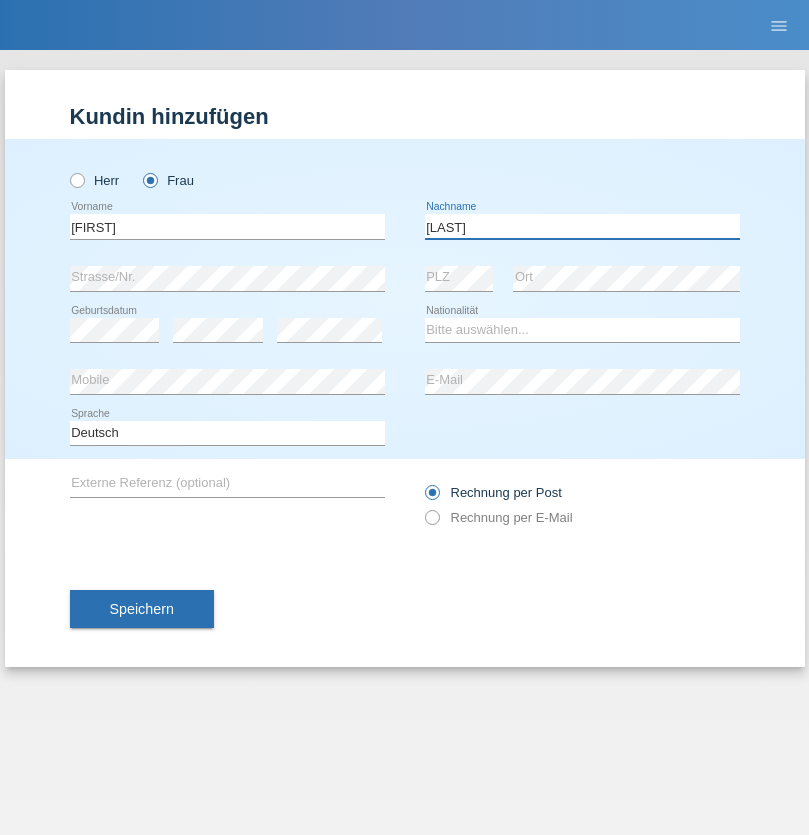 type on "Gjini" 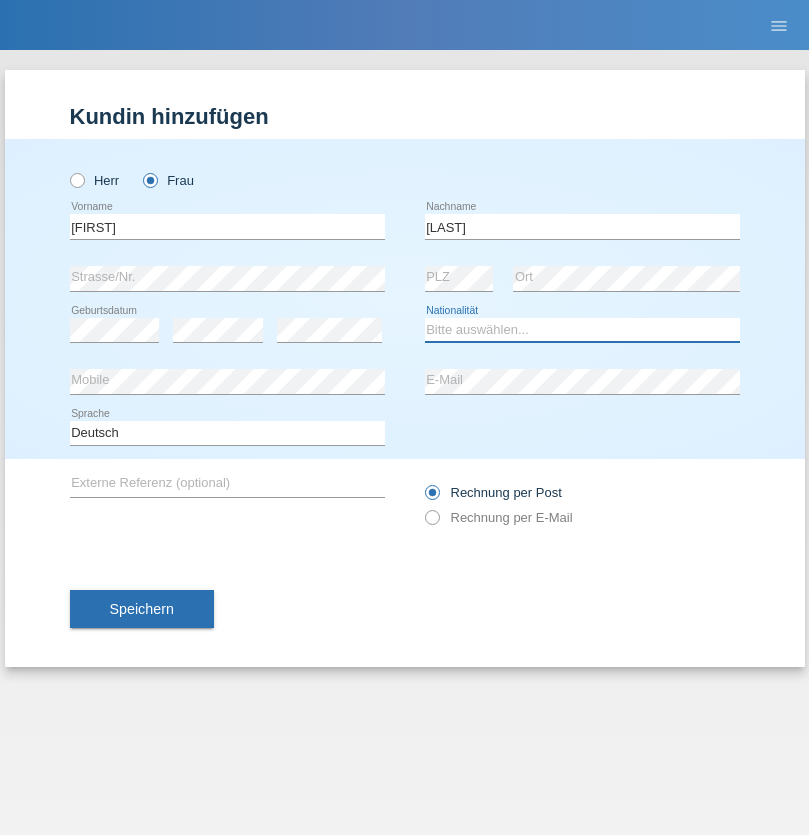 select on "DE" 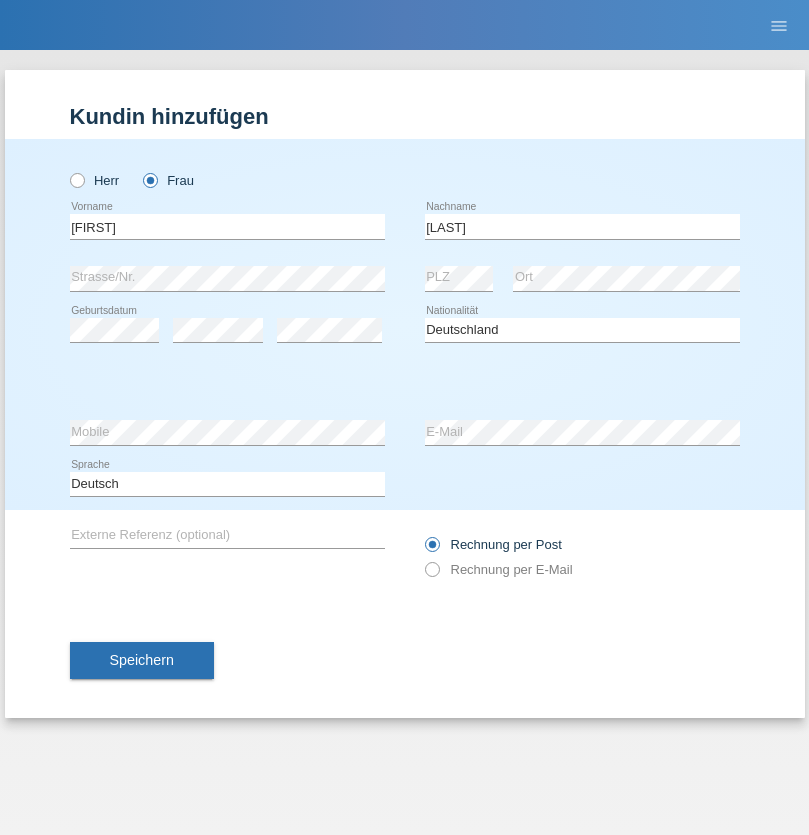 select on "C" 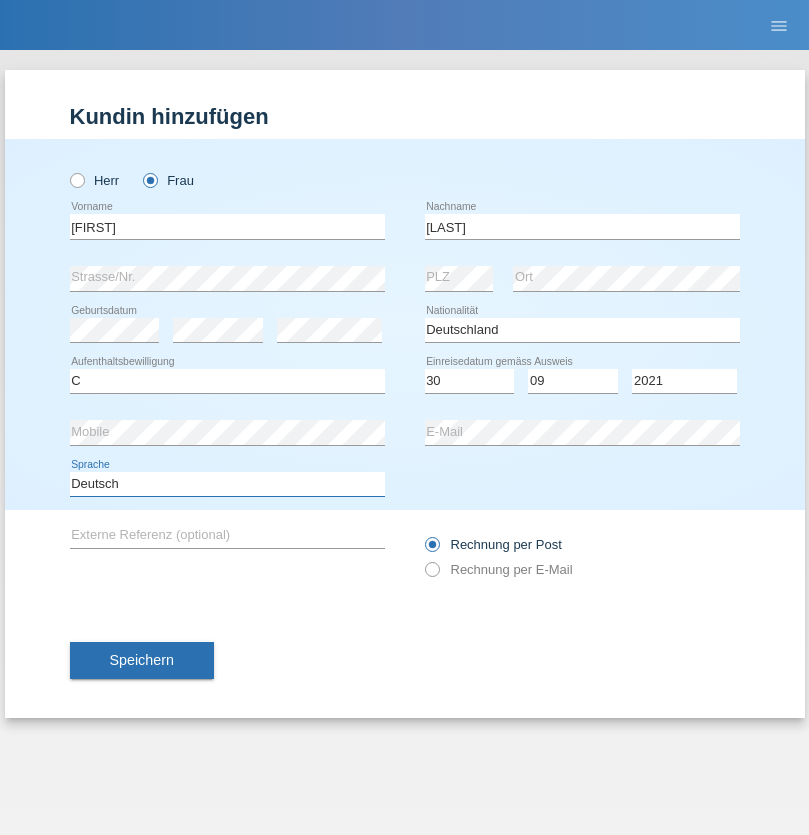 select on "en" 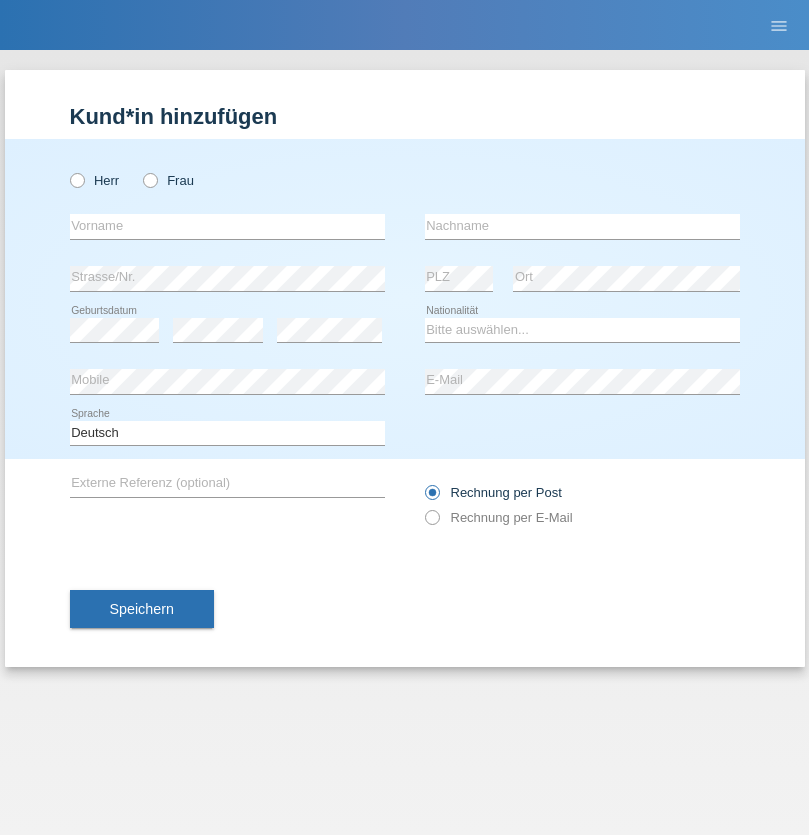 scroll, scrollTop: 0, scrollLeft: 0, axis: both 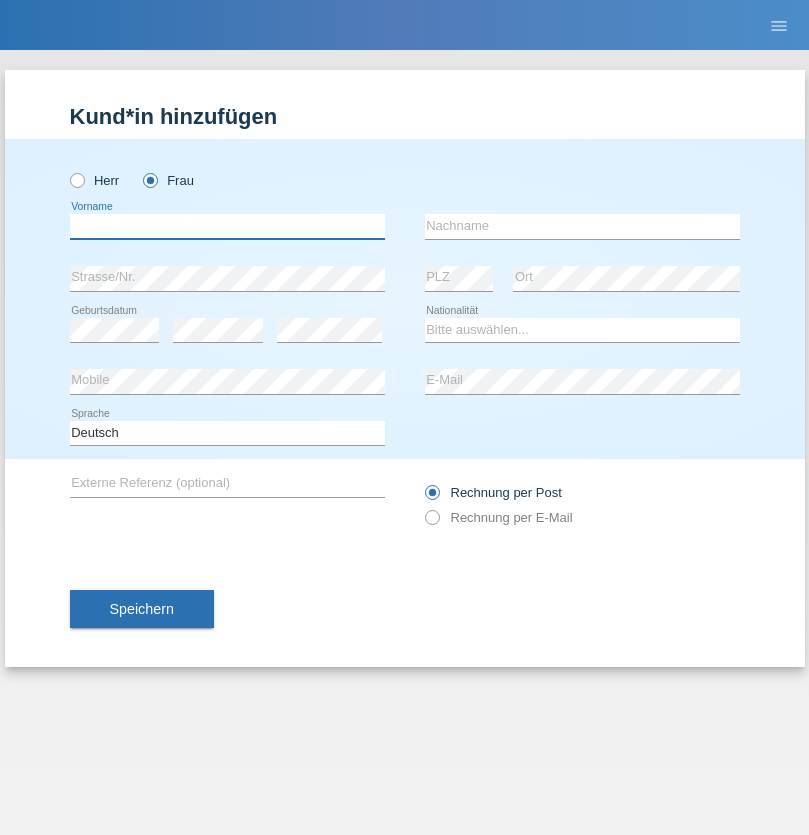 click at bounding box center (227, 226) 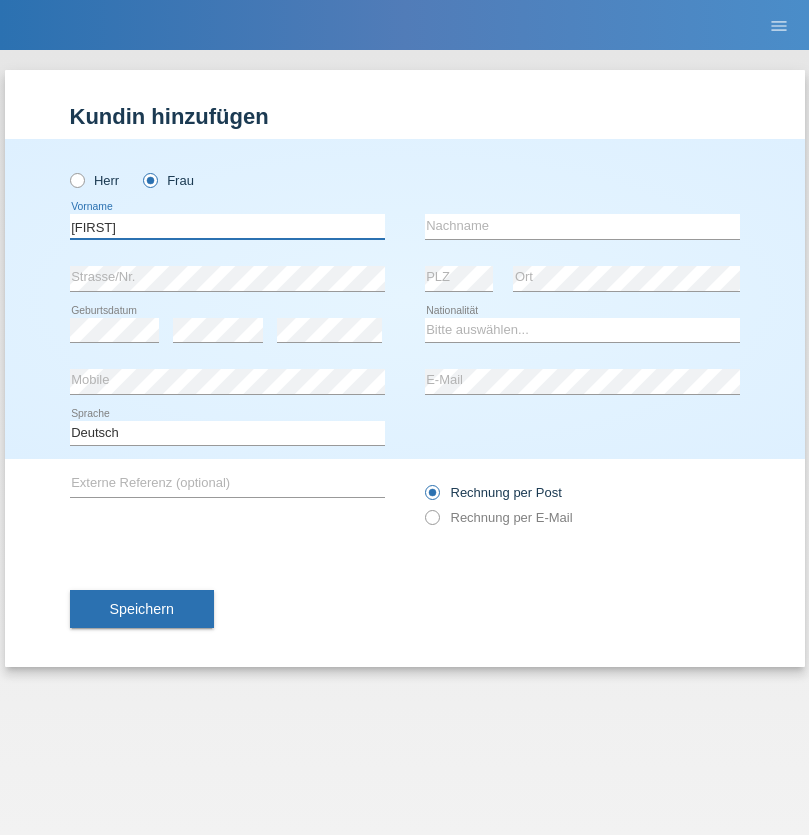 type on "[FIRST]" 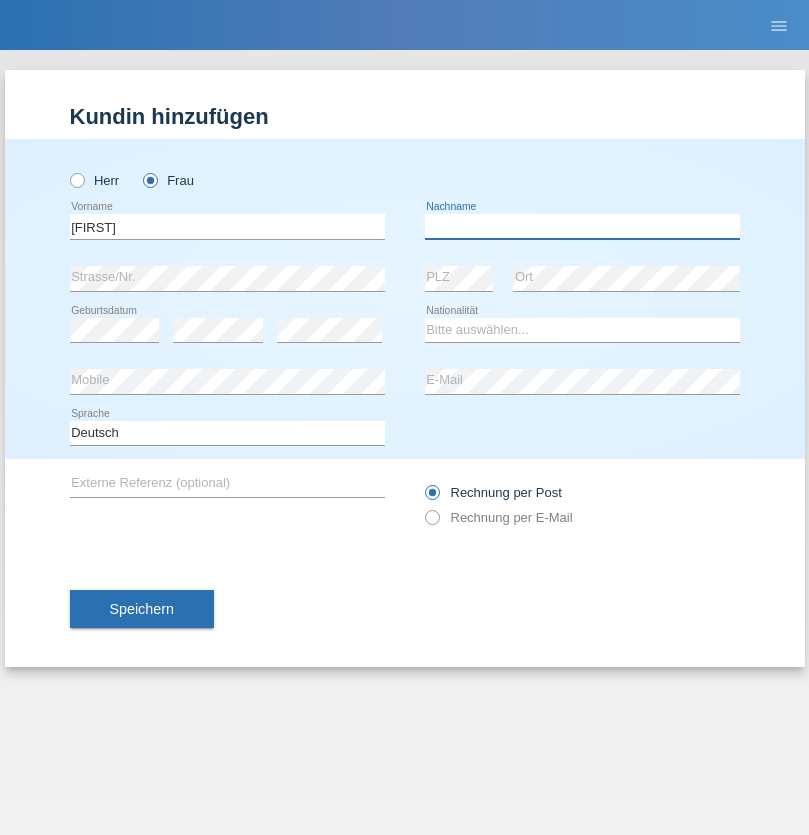 click at bounding box center [582, 226] 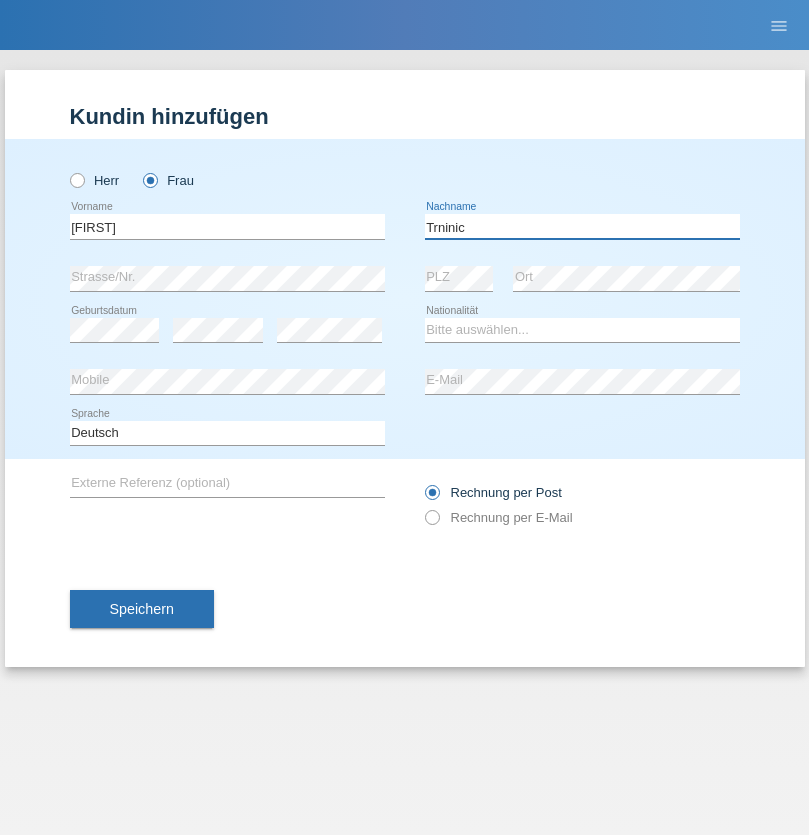 type on "Trninic" 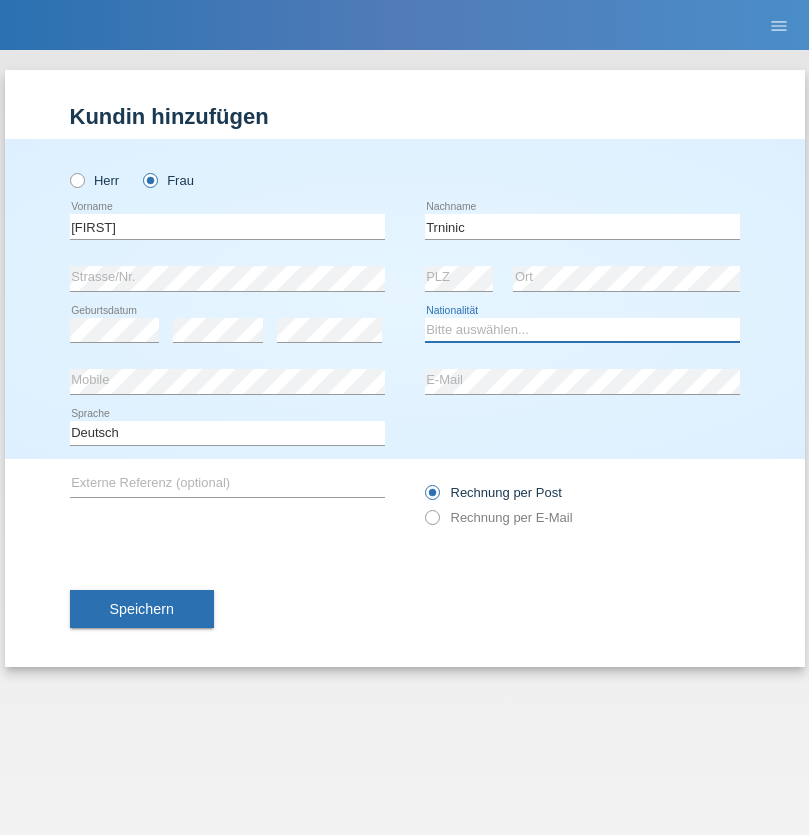select on "HR" 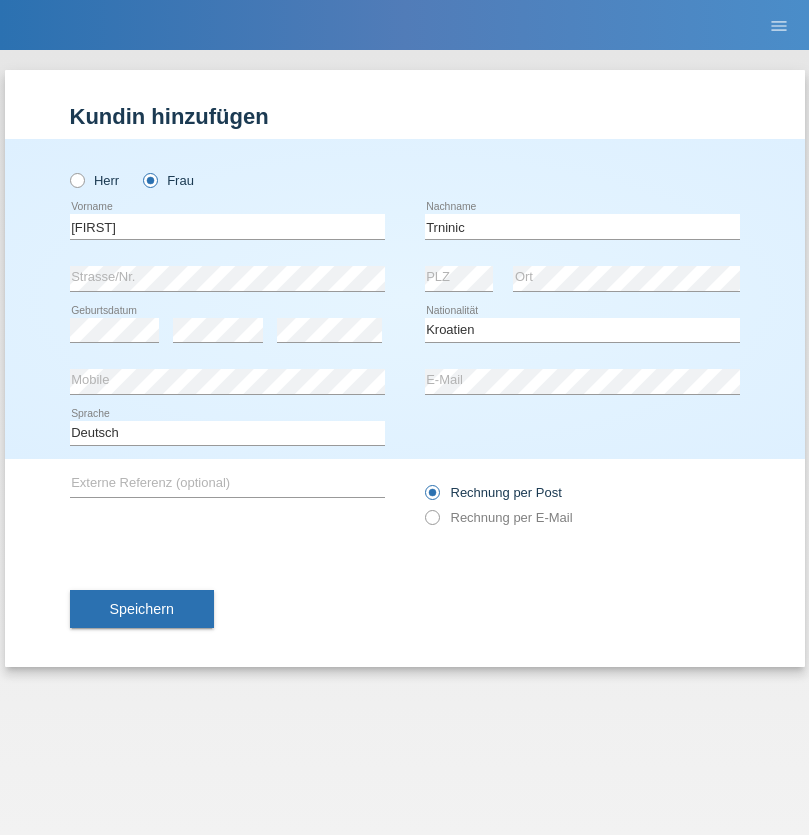 select on "C" 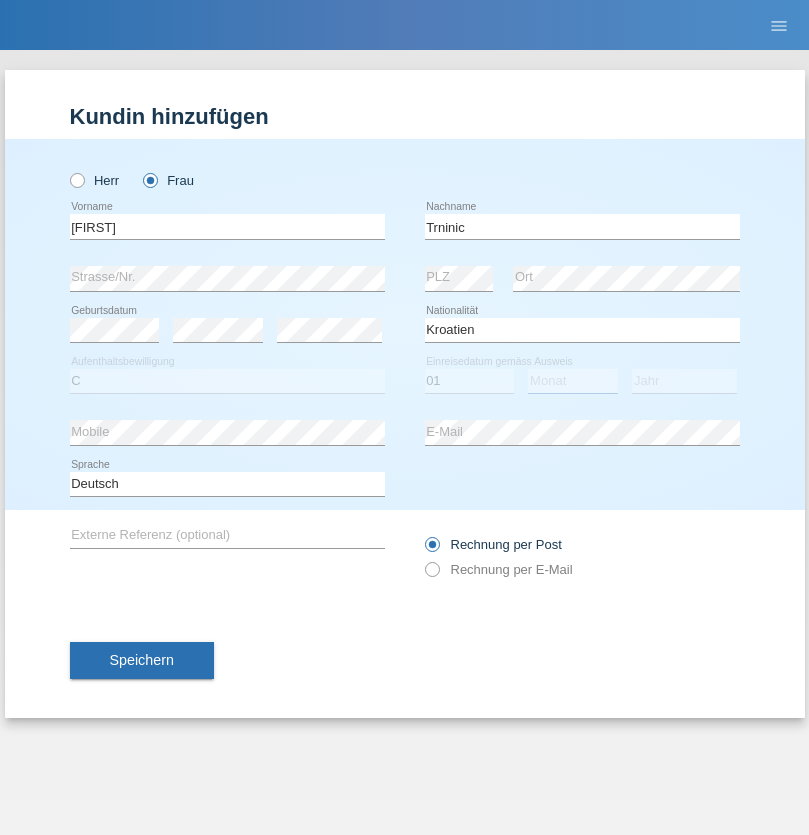 select on "08" 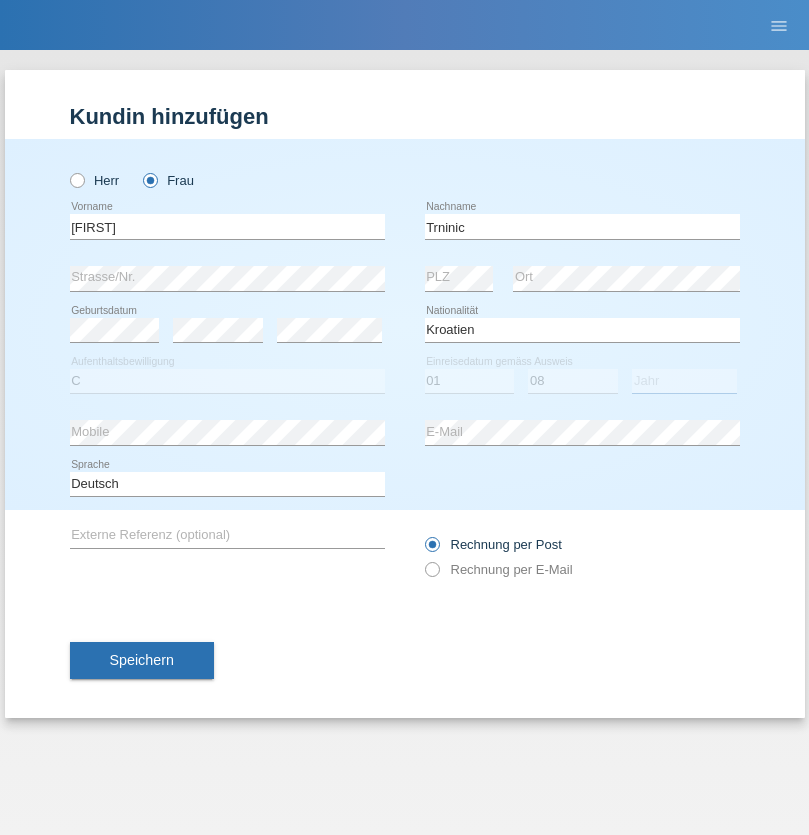 select on "2021" 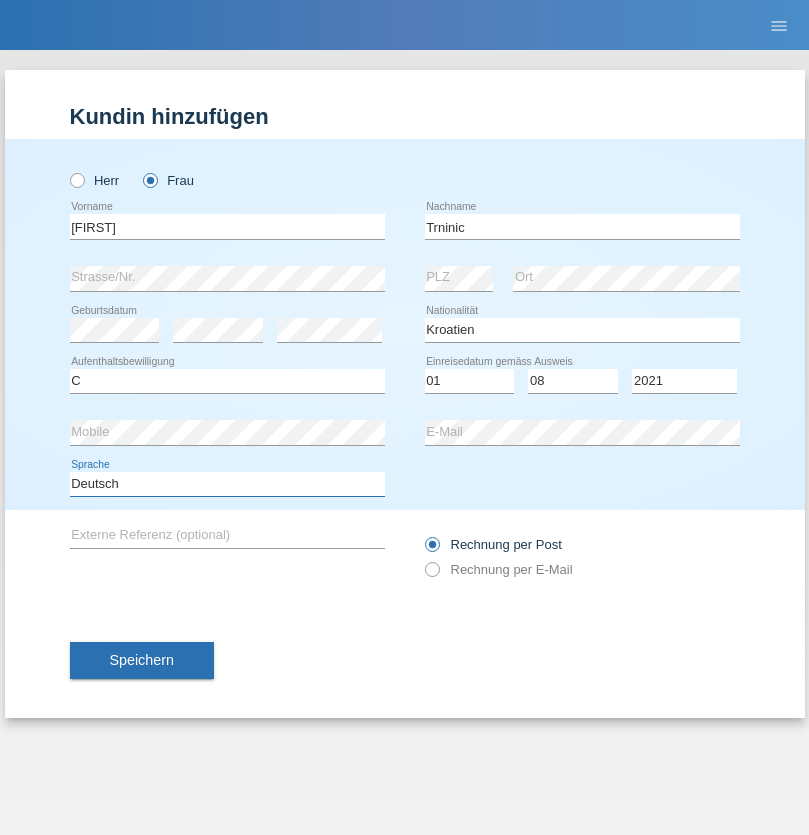 select on "en" 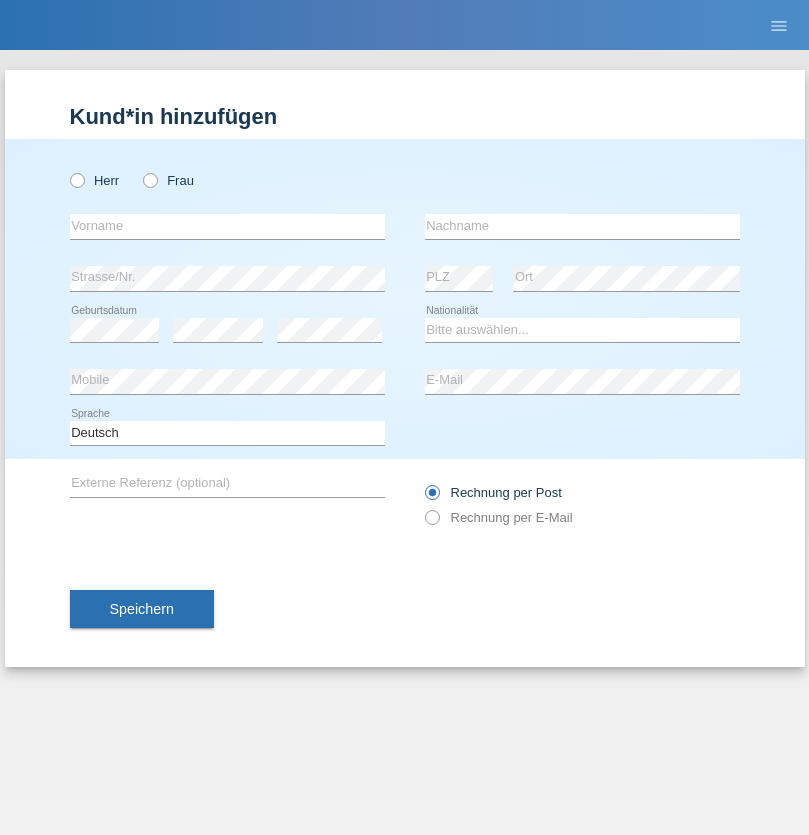 scroll, scrollTop: 0, scrollLeft: 0, axis: both 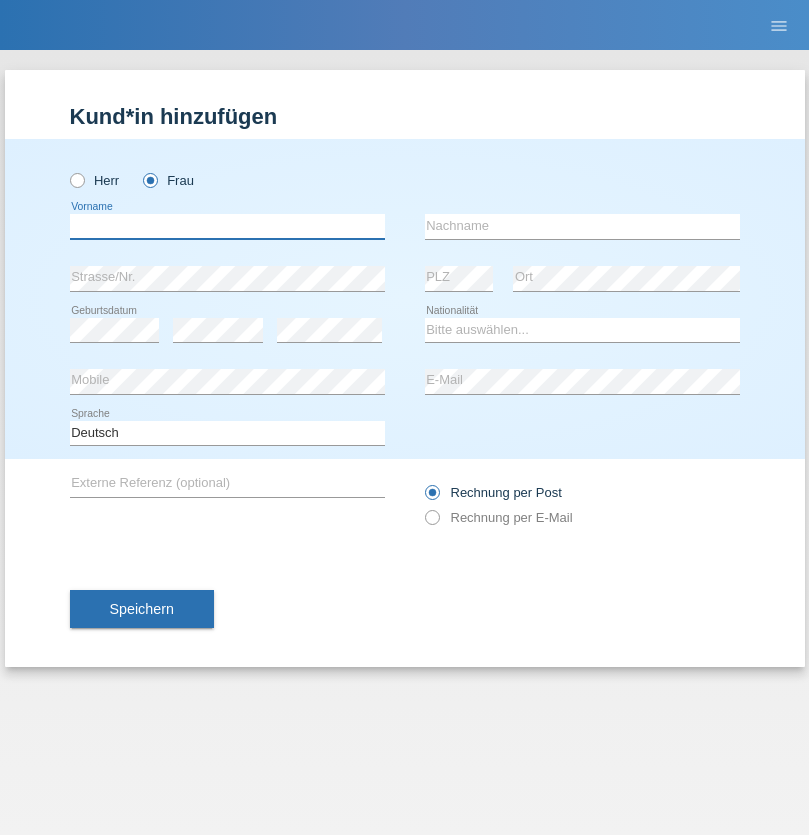 click at bounding box center (227, 226) 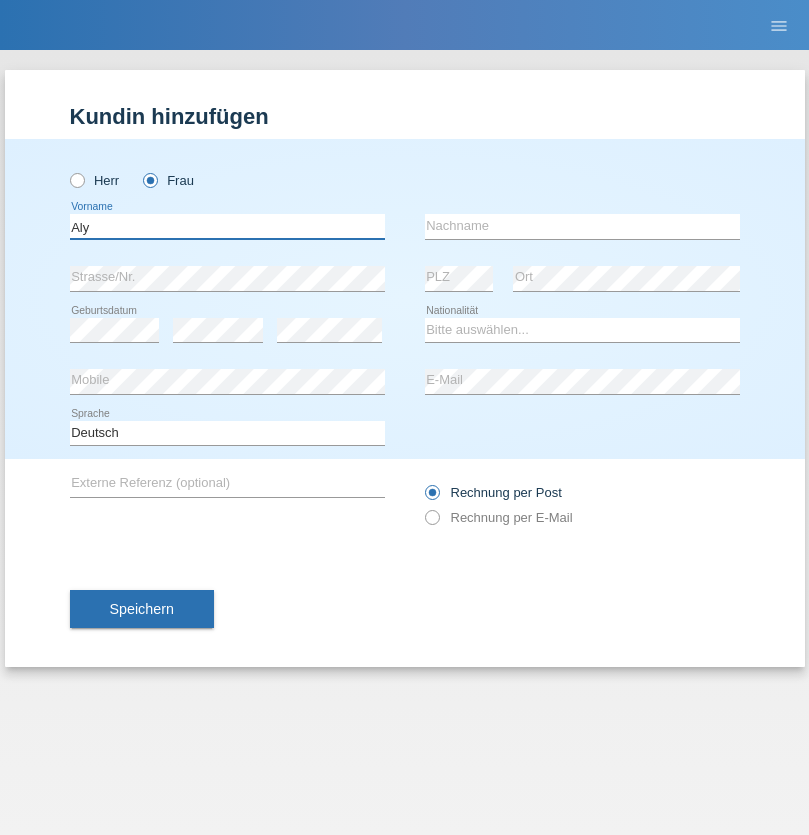type on "Aly" 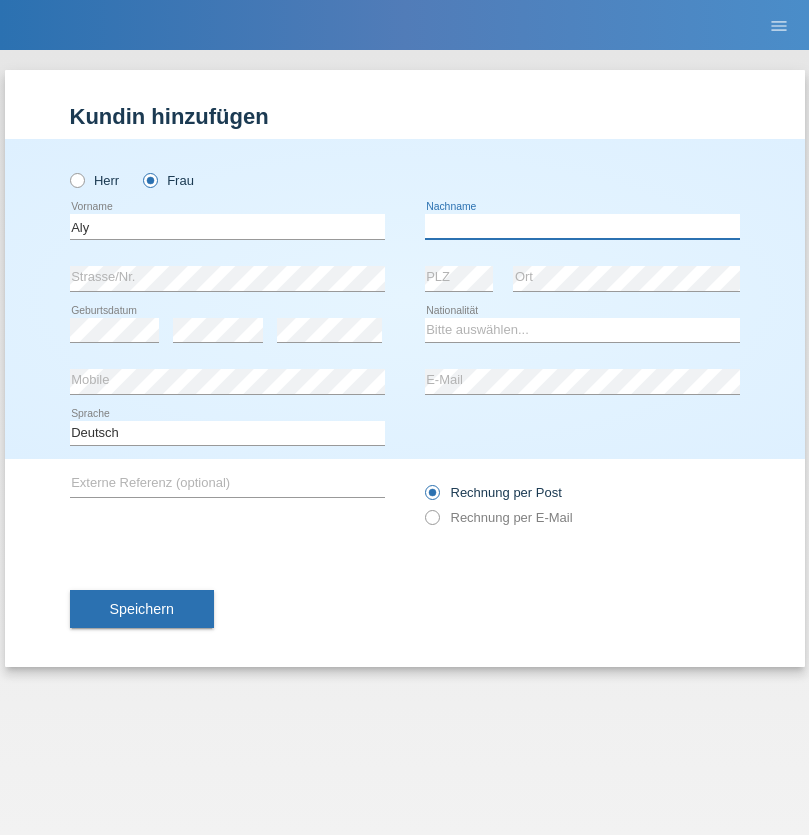 click at bounding box center (582, 226) 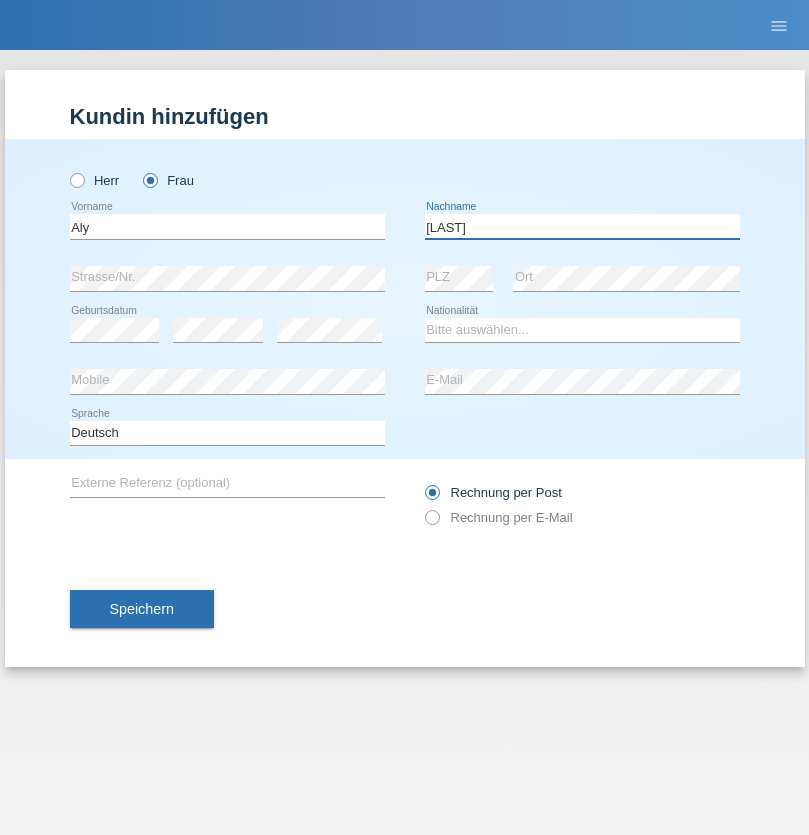 type on "[LAST]" 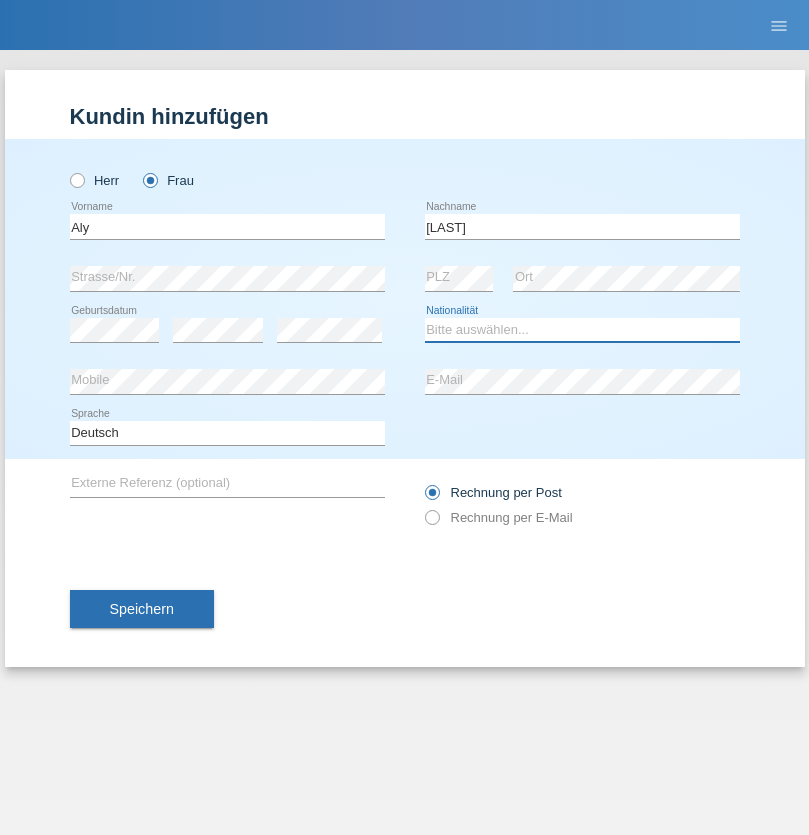 select on "DM" 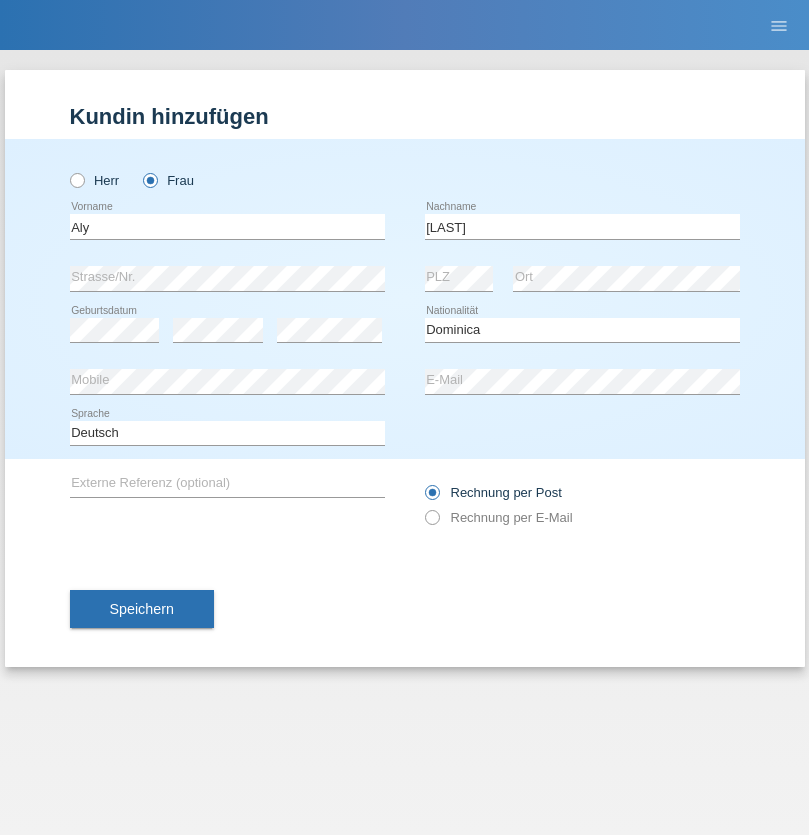 select on "C" 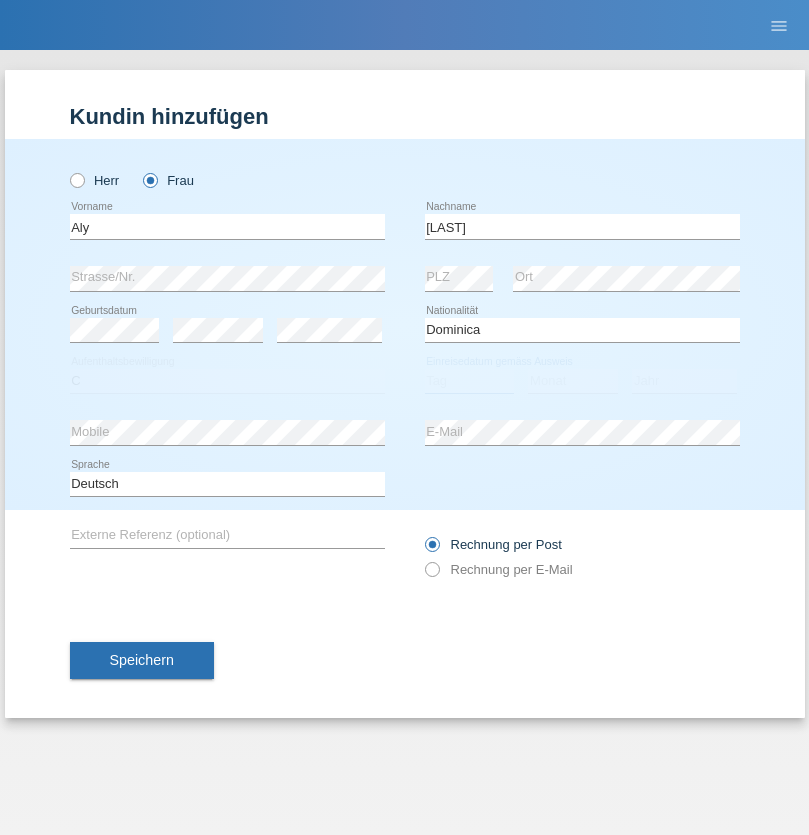 select on "01" 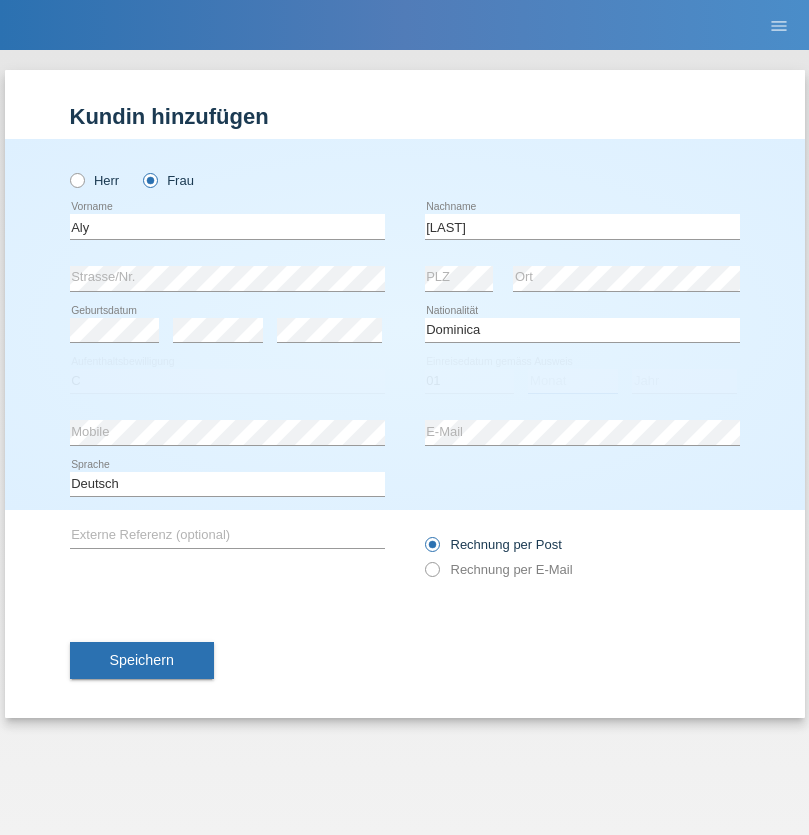 select on "08" 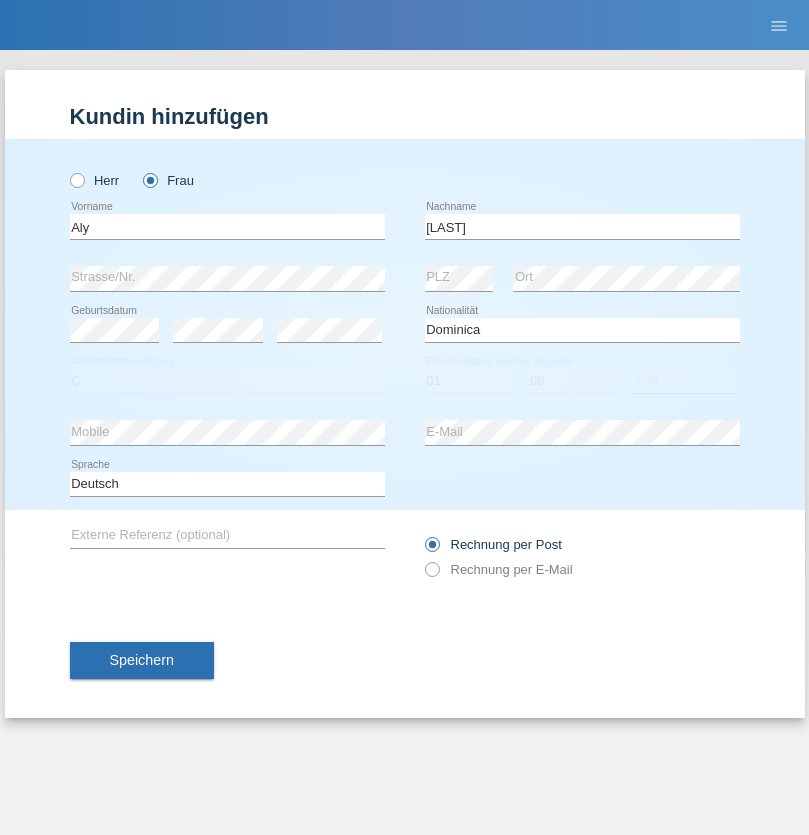 select on "2021" 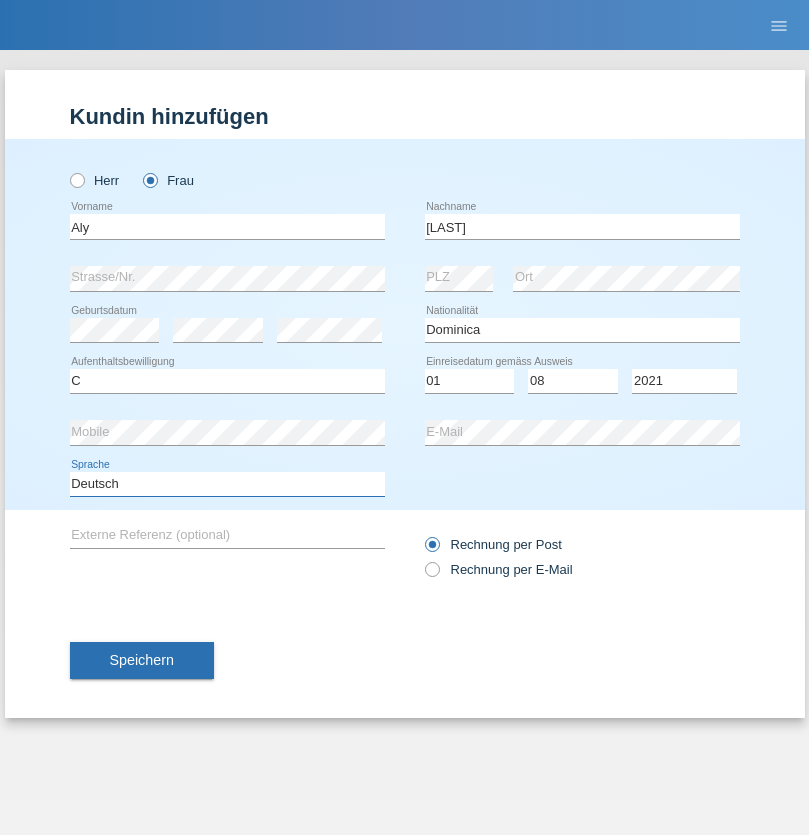 select on "en" 